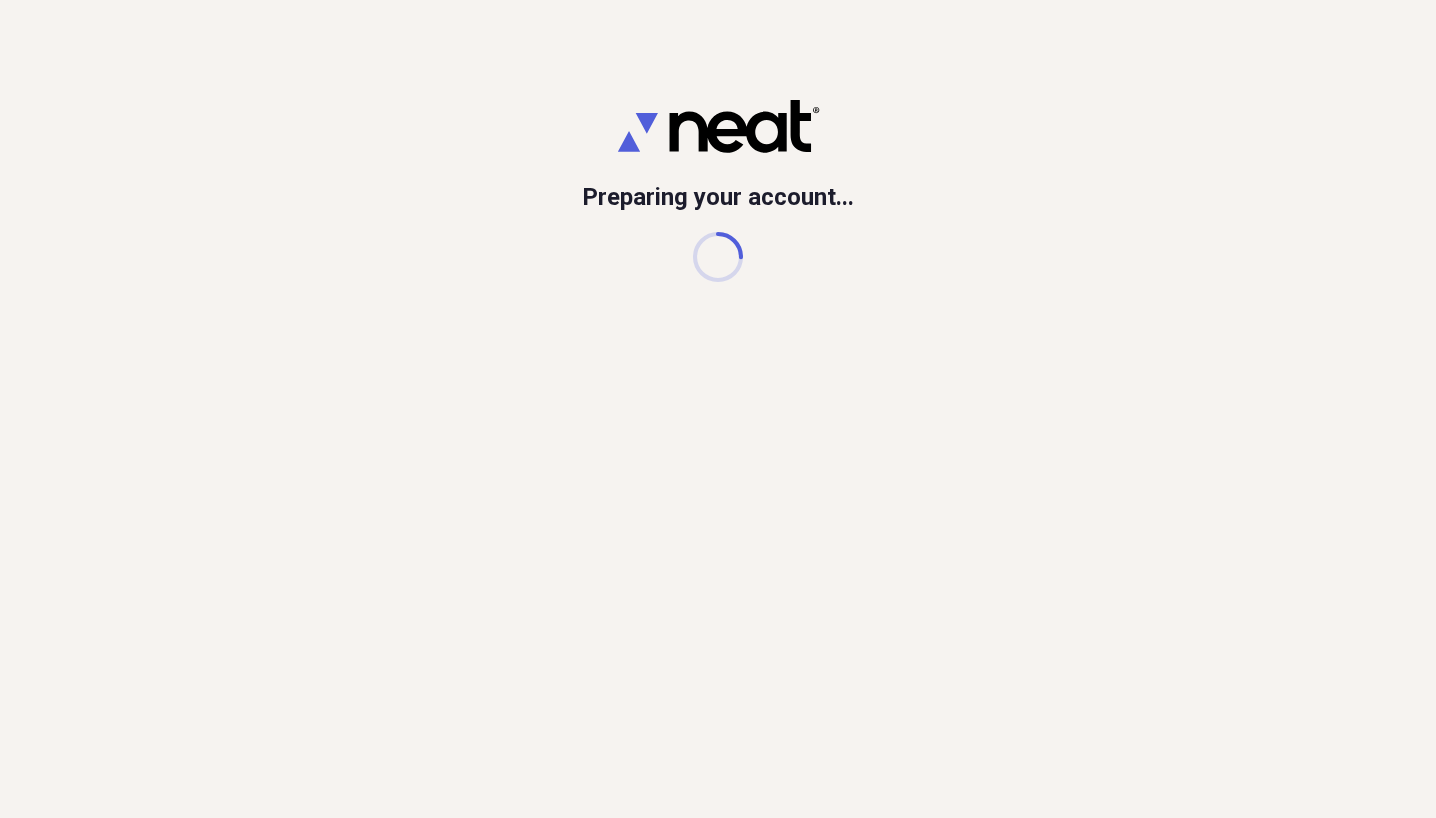 scroll, scrollTop: 0, scrollLeft: 0, axis: both 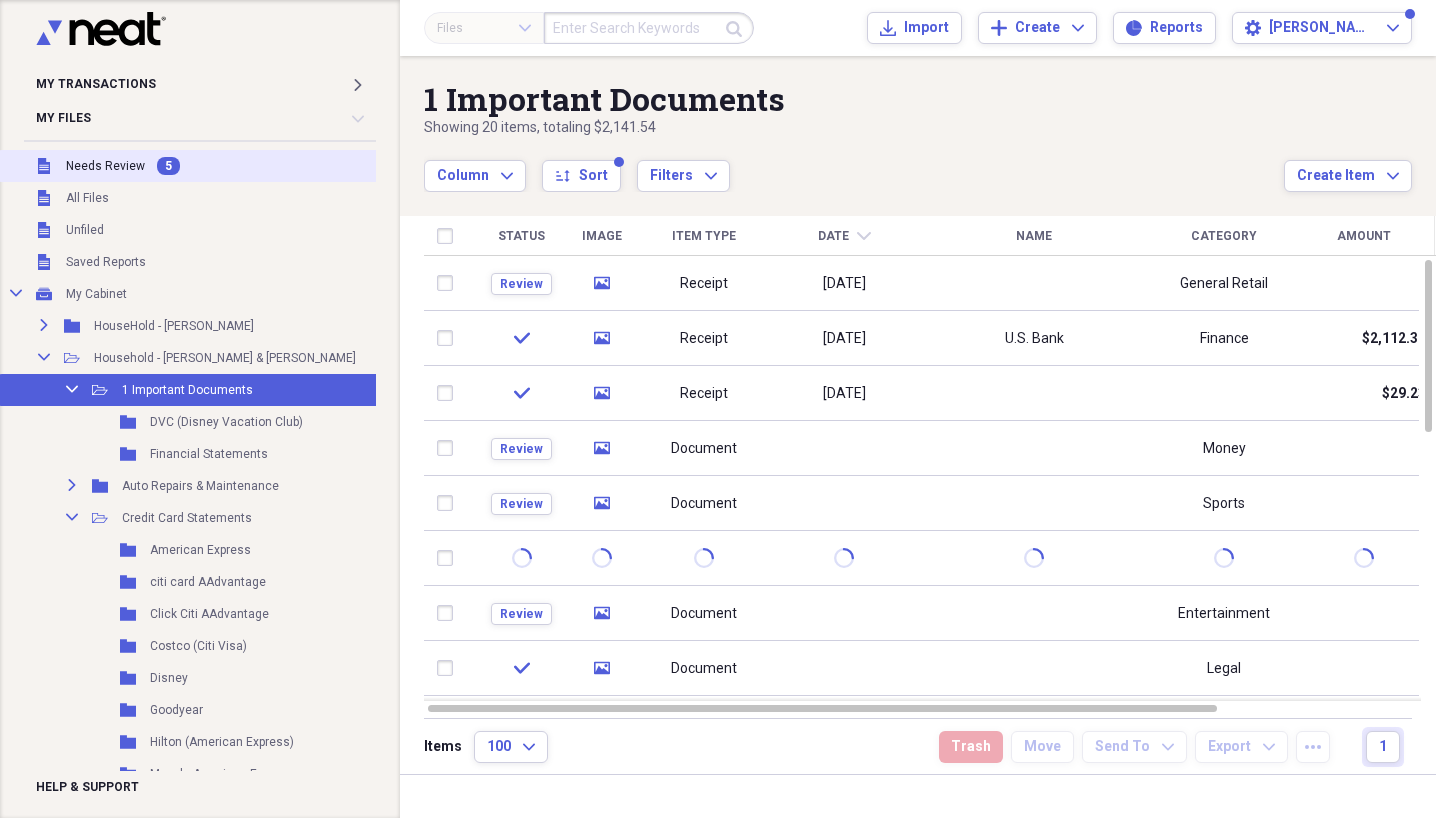 click on "Needs Review" at bounding box center (105, 166) 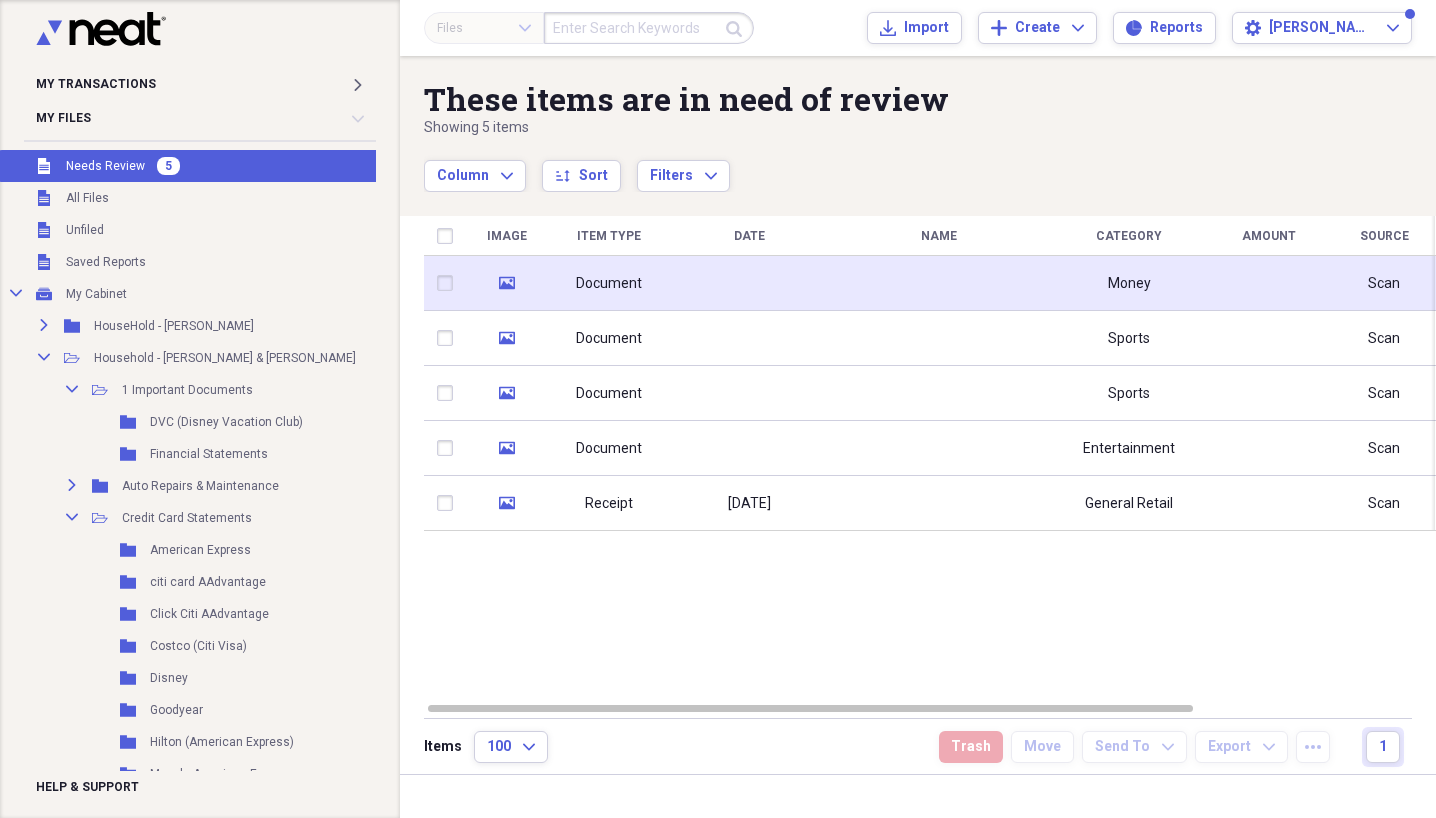 click at bounding box center (749, 283) 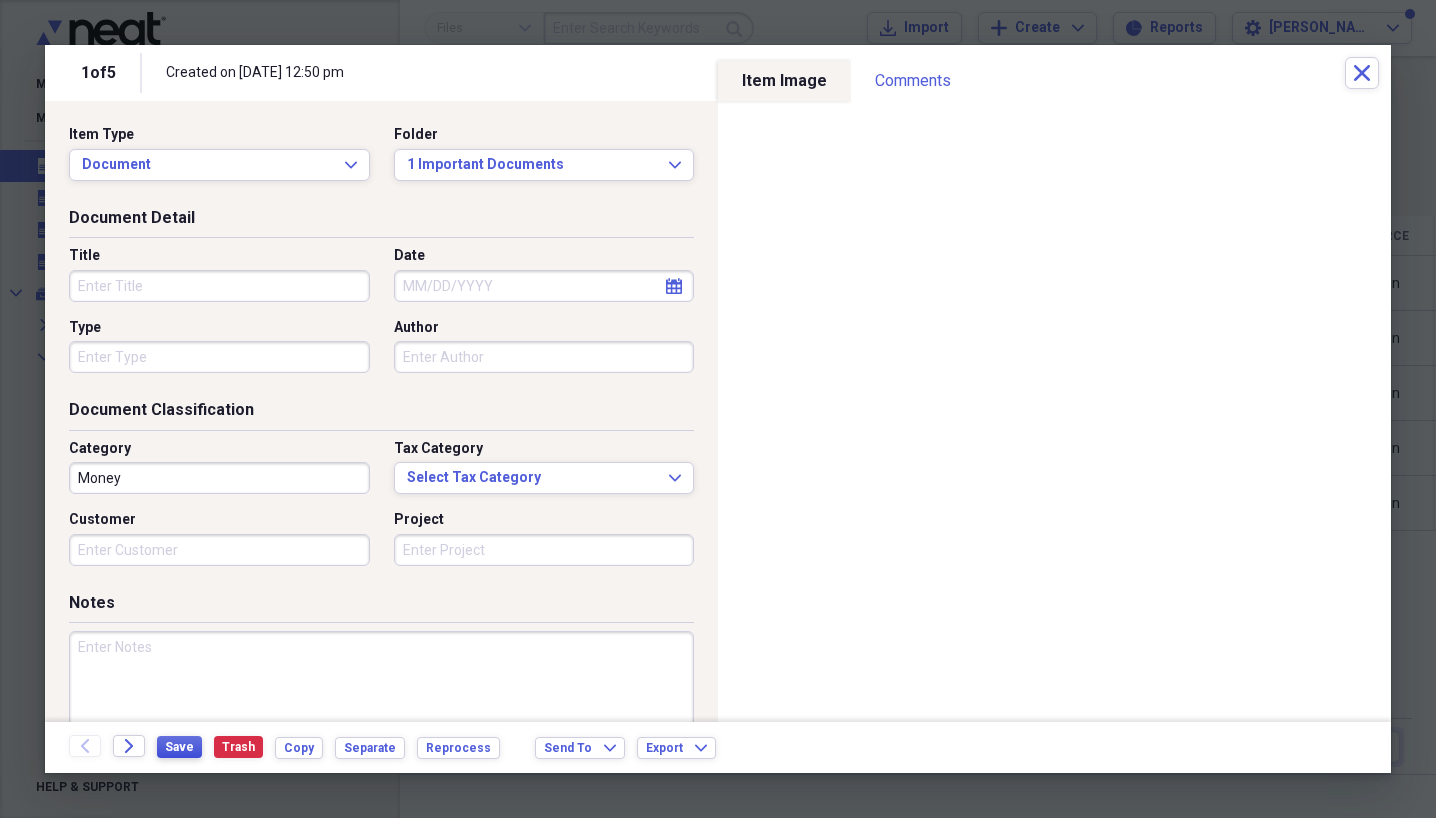 click on "Save" at bounding box center [179, 747] 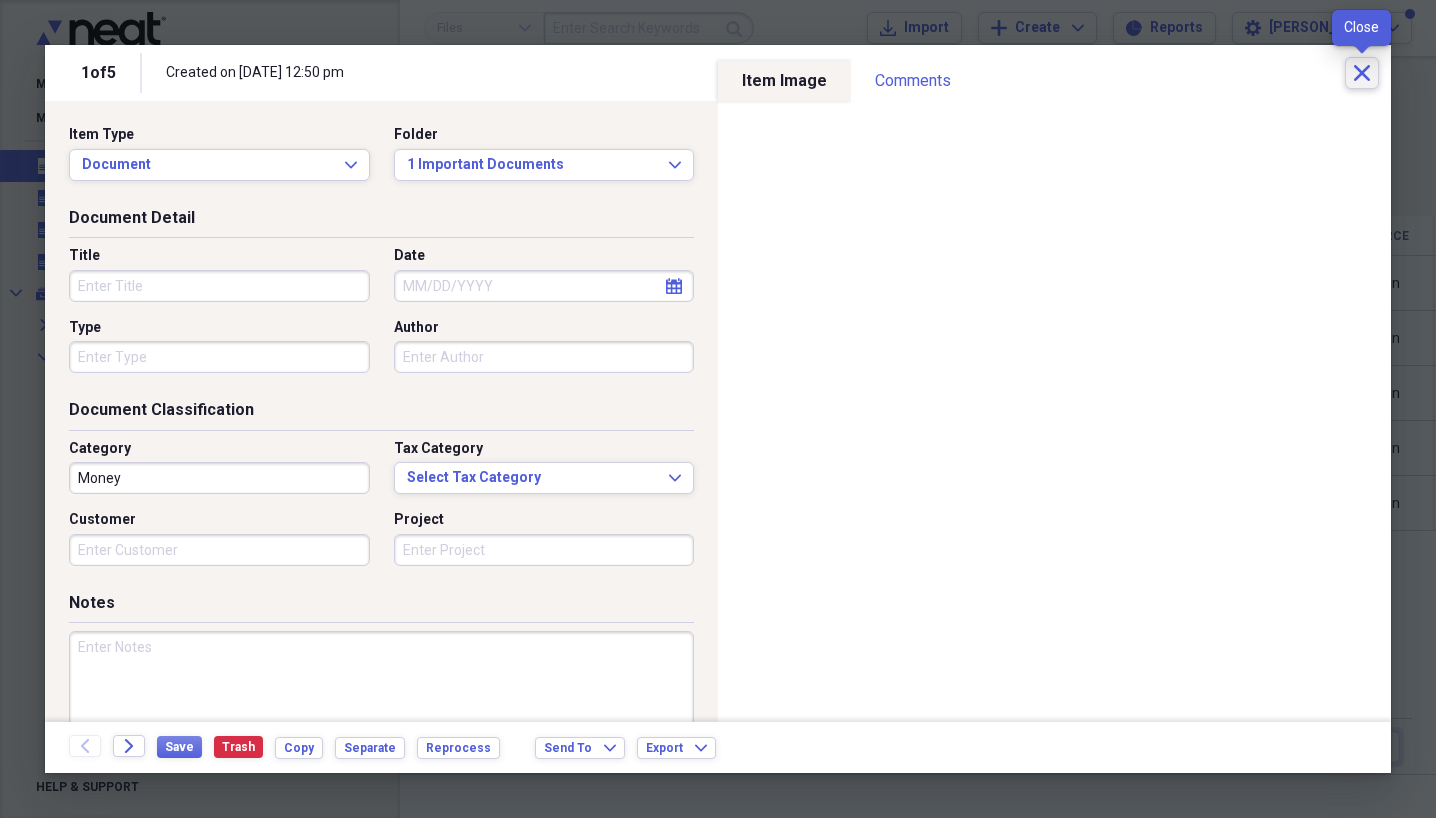click on "Close" at bounding box center [1362, 73] 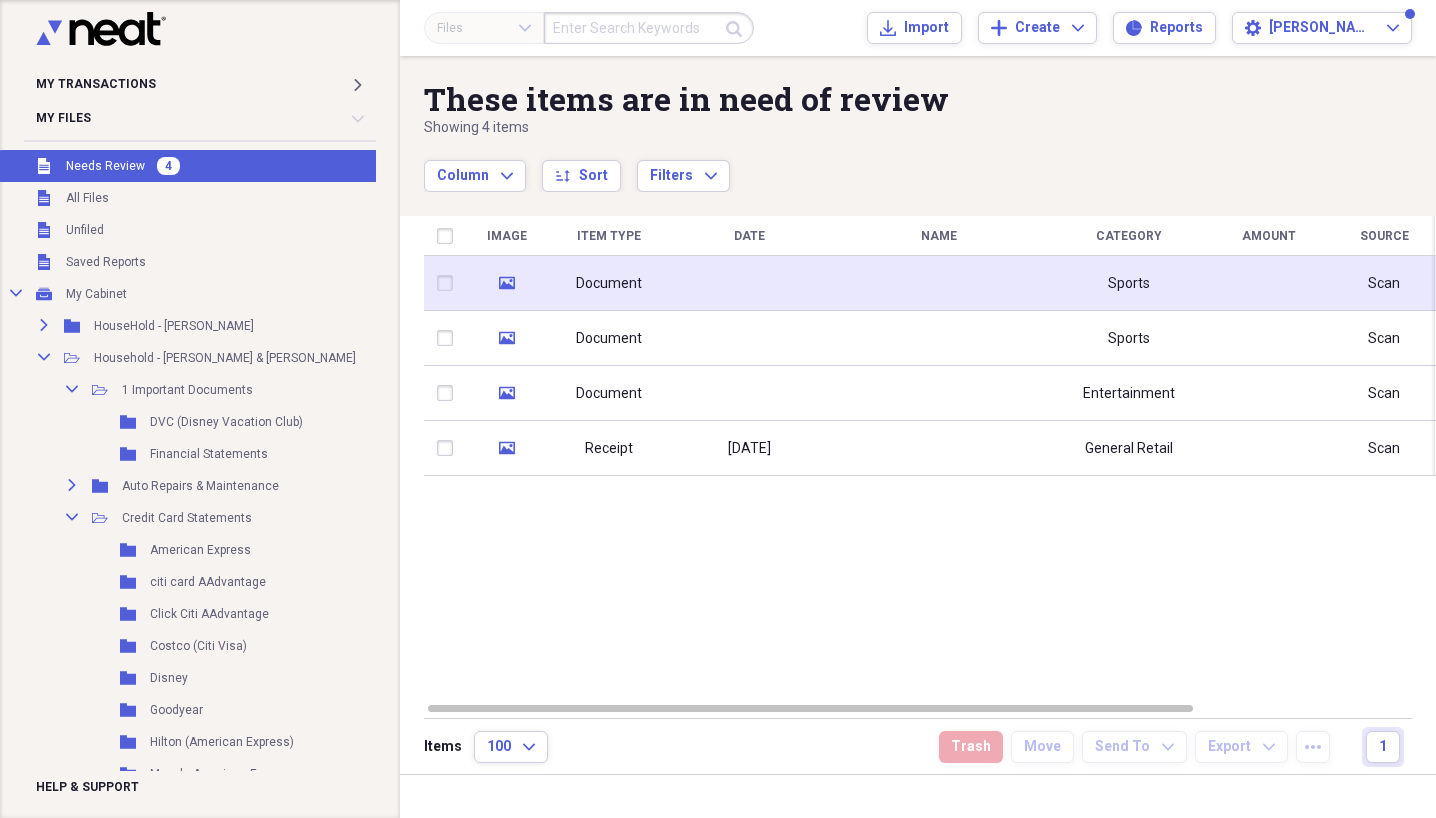 click at bounding box center (749, 283) 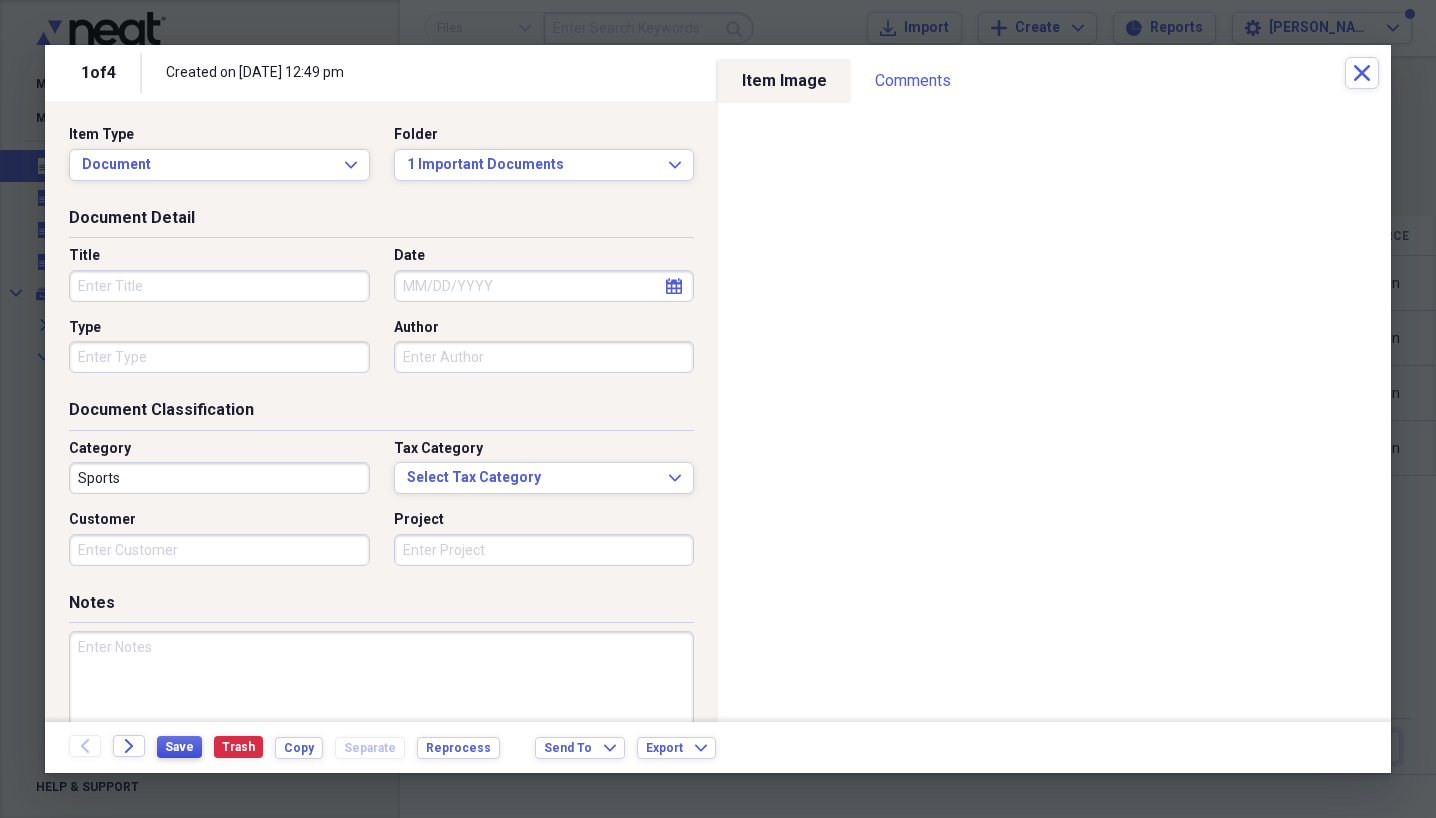 click on "Save" at bounding box center (179, 747) 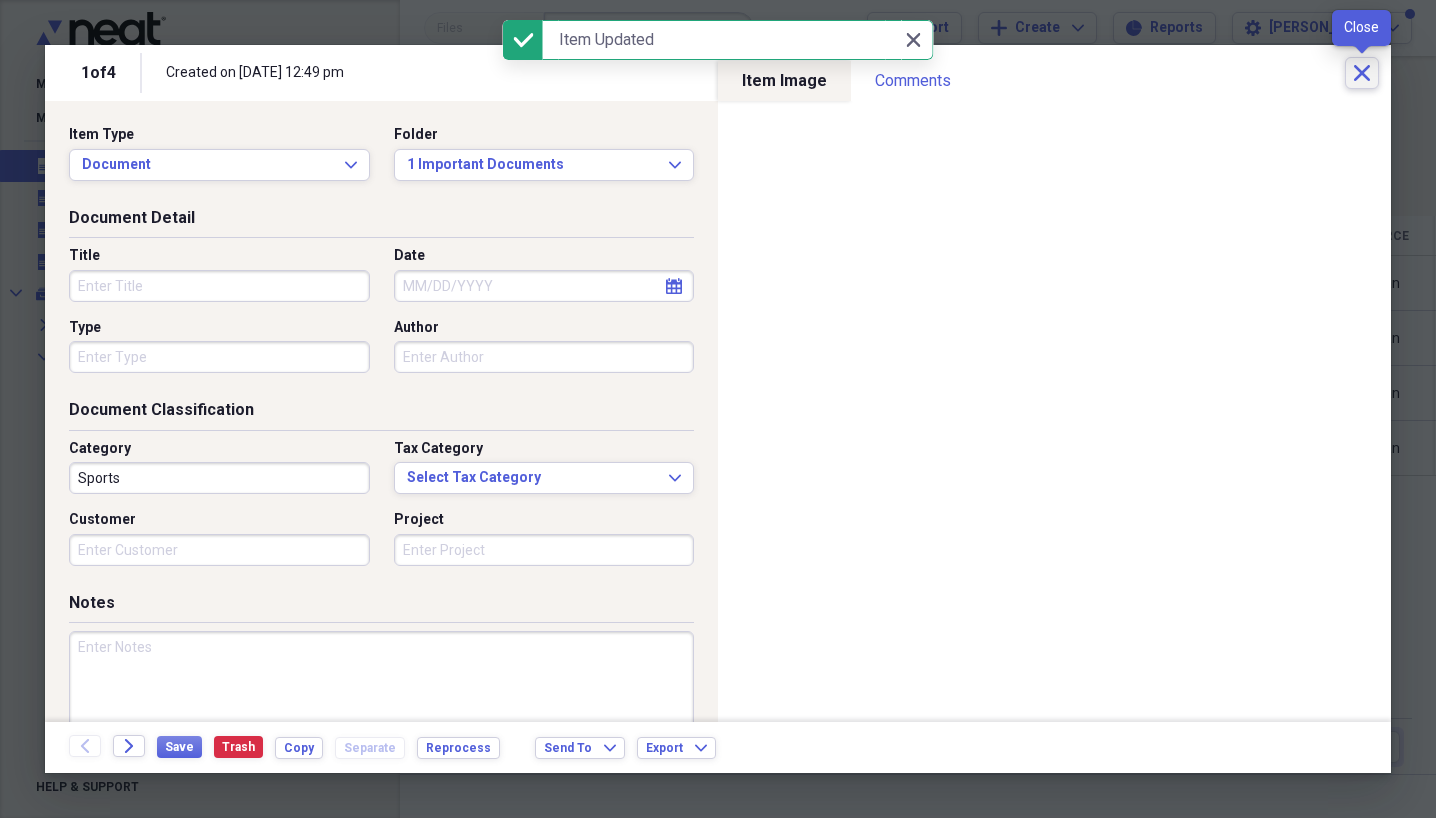 click on "Close" 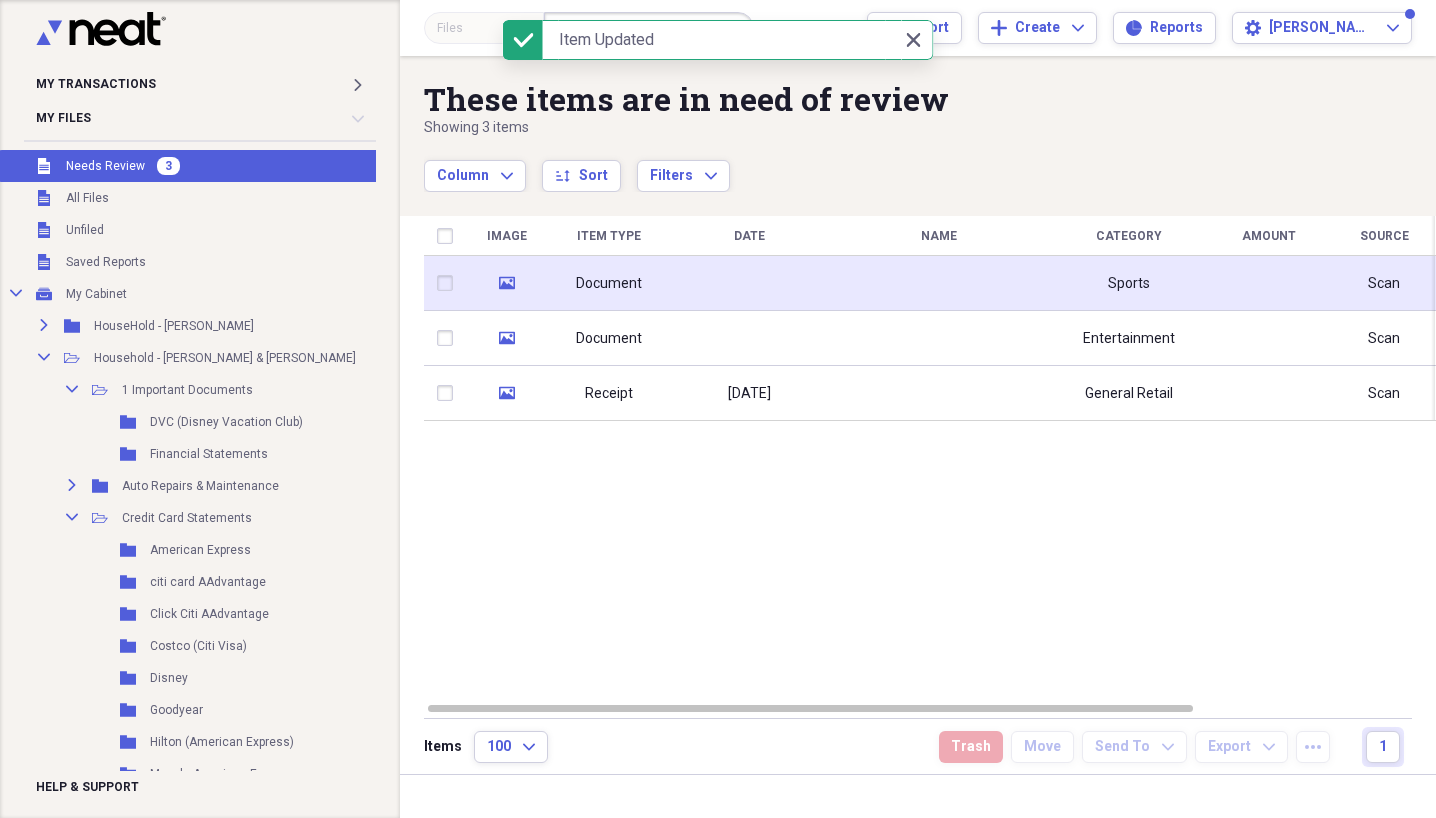 click on "Document" at bounding box center (609, 283) 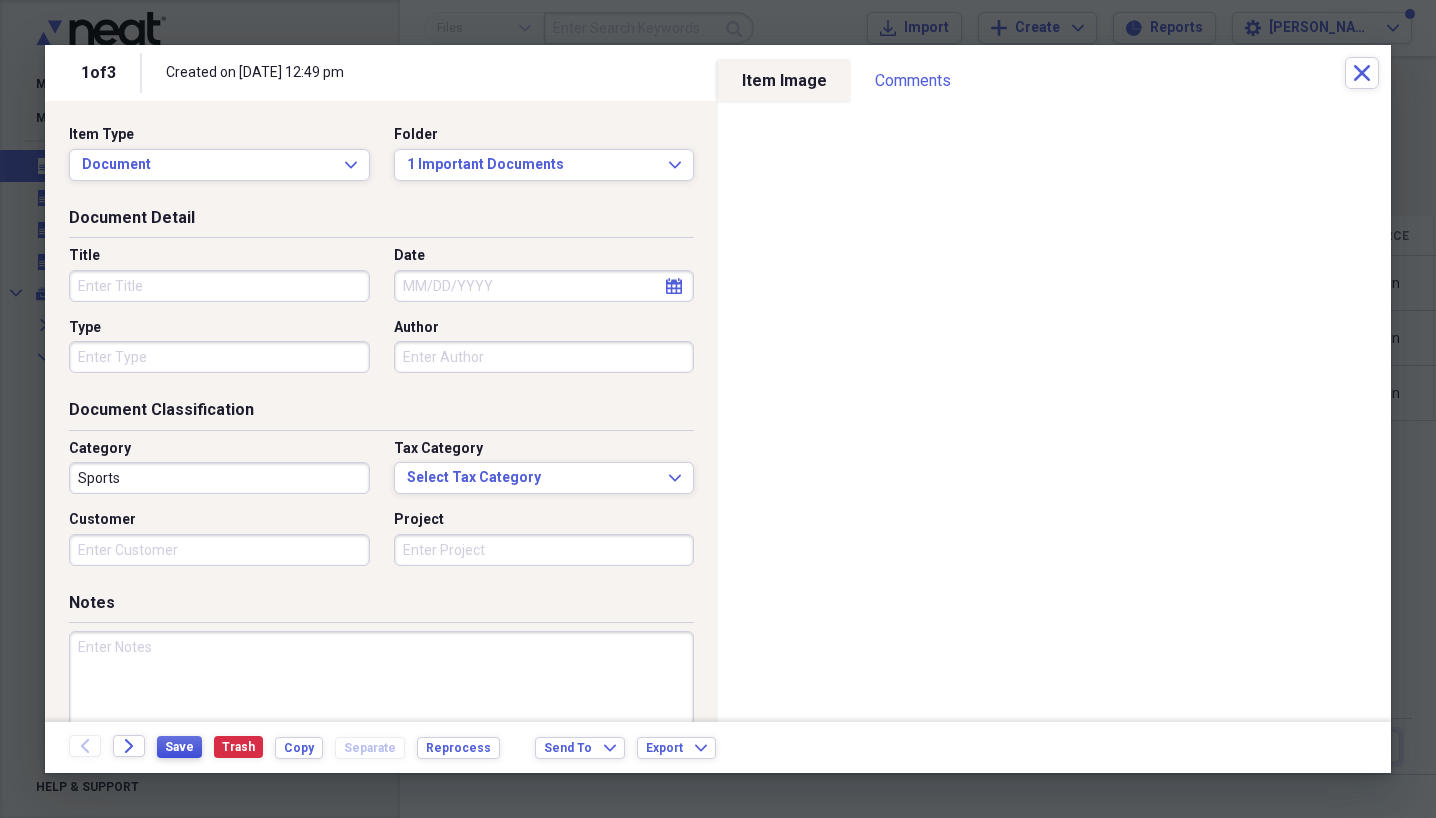 click on "Save" at bounding box center (179, 747) 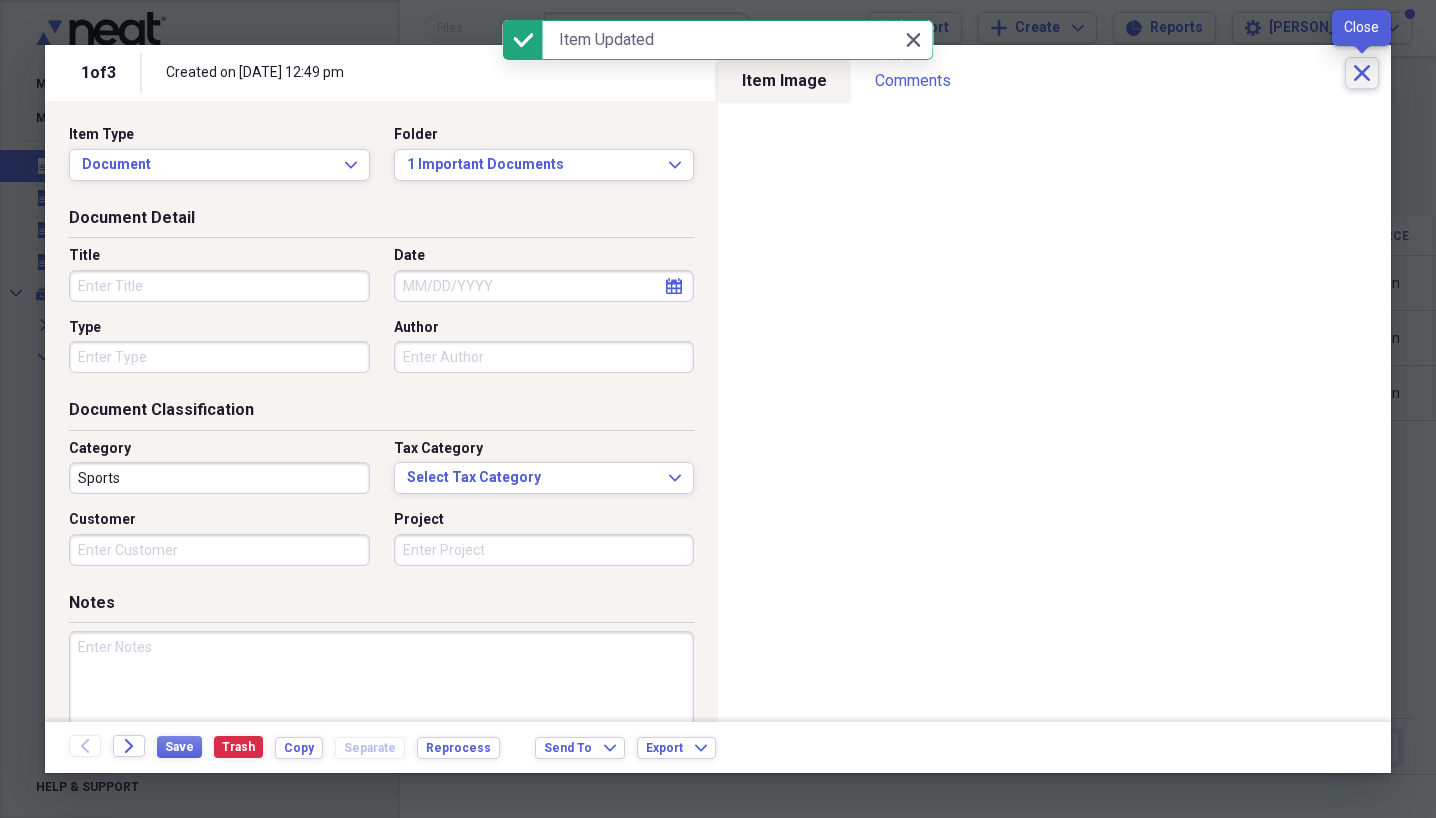 click on "Close" 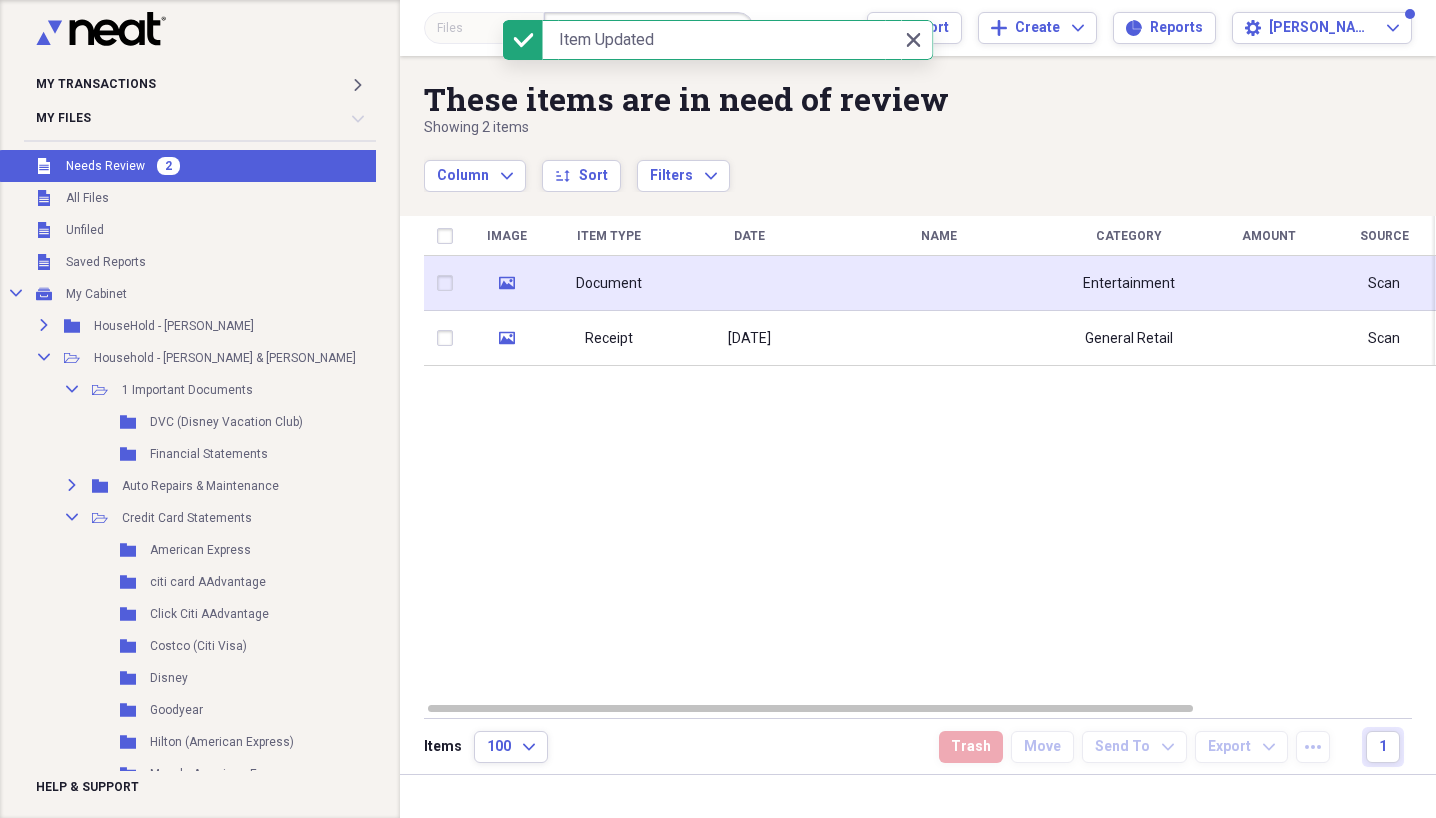 click at bounding box center (749, 283) 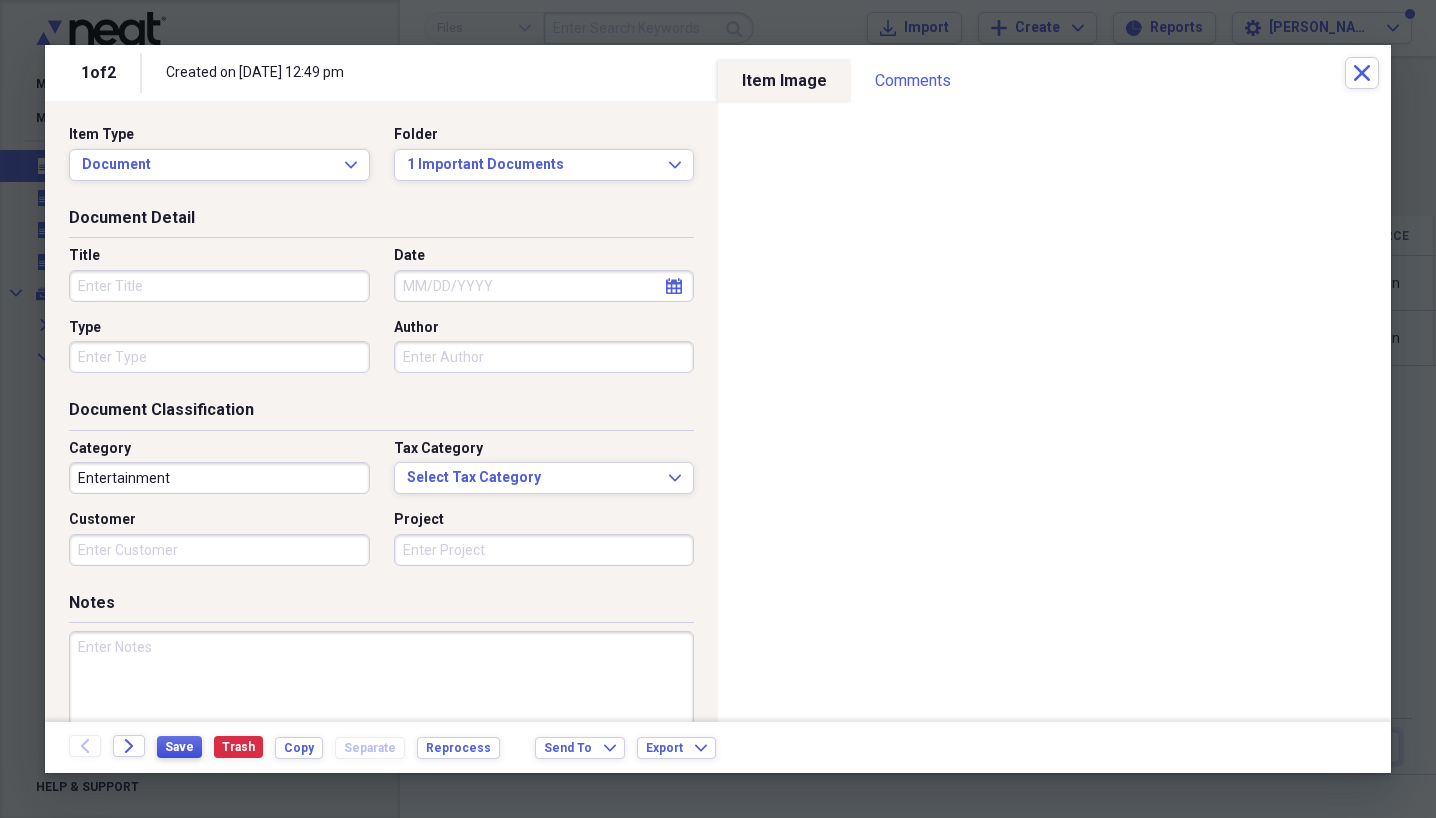 click on "Save" at bounding box center (179, 747) 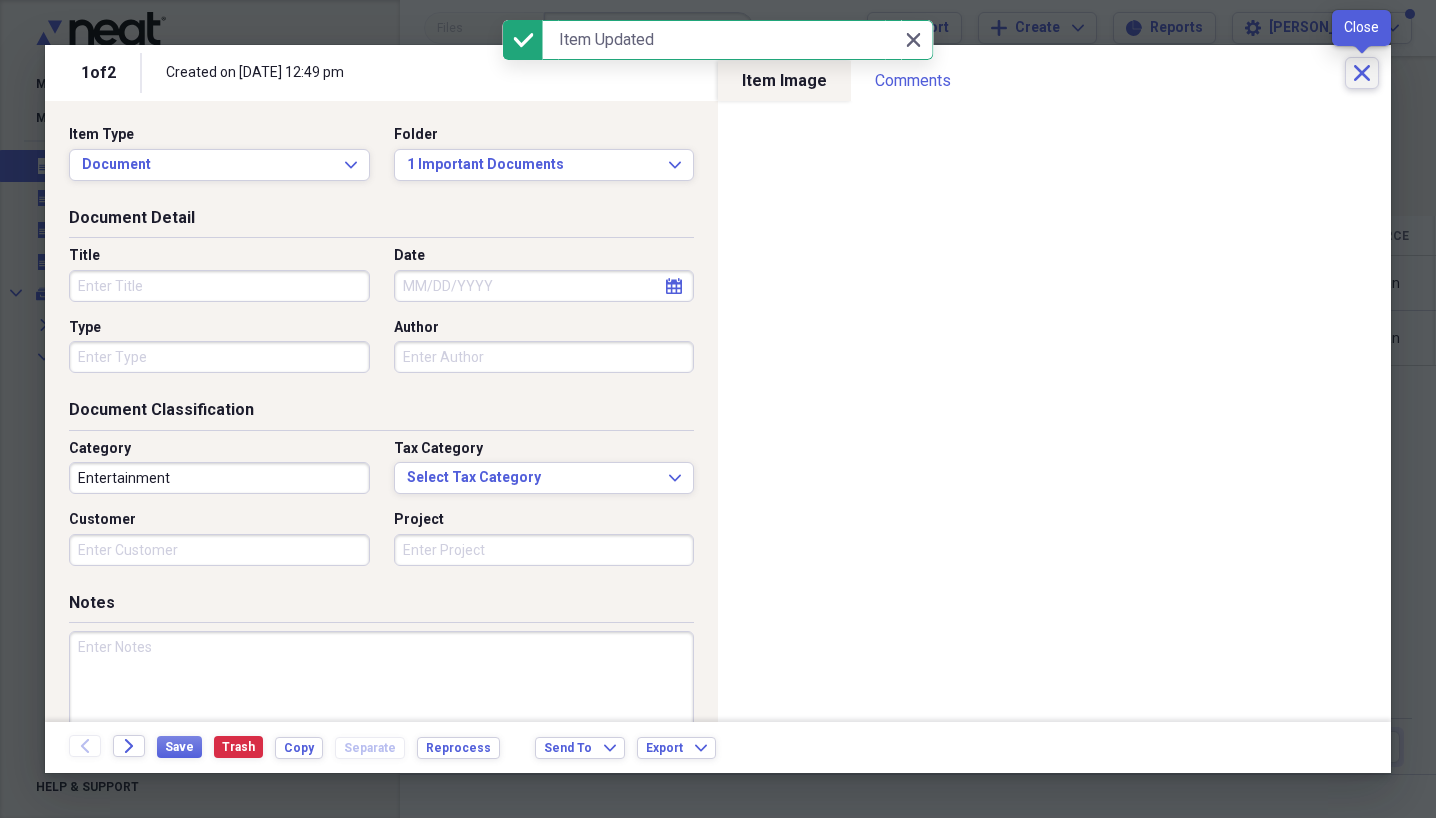 click on "Close" 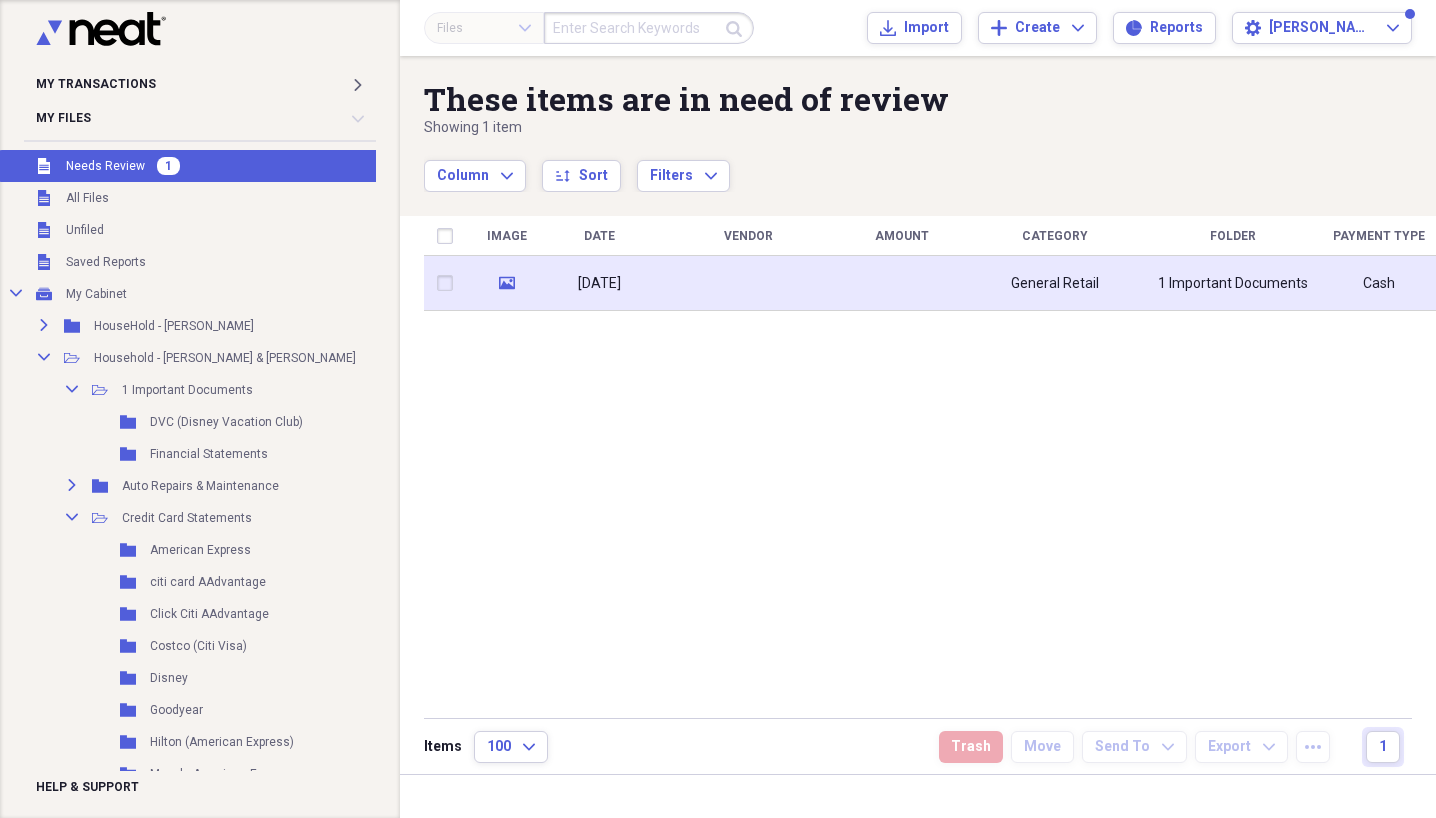 click at bounding box center [748, 283] 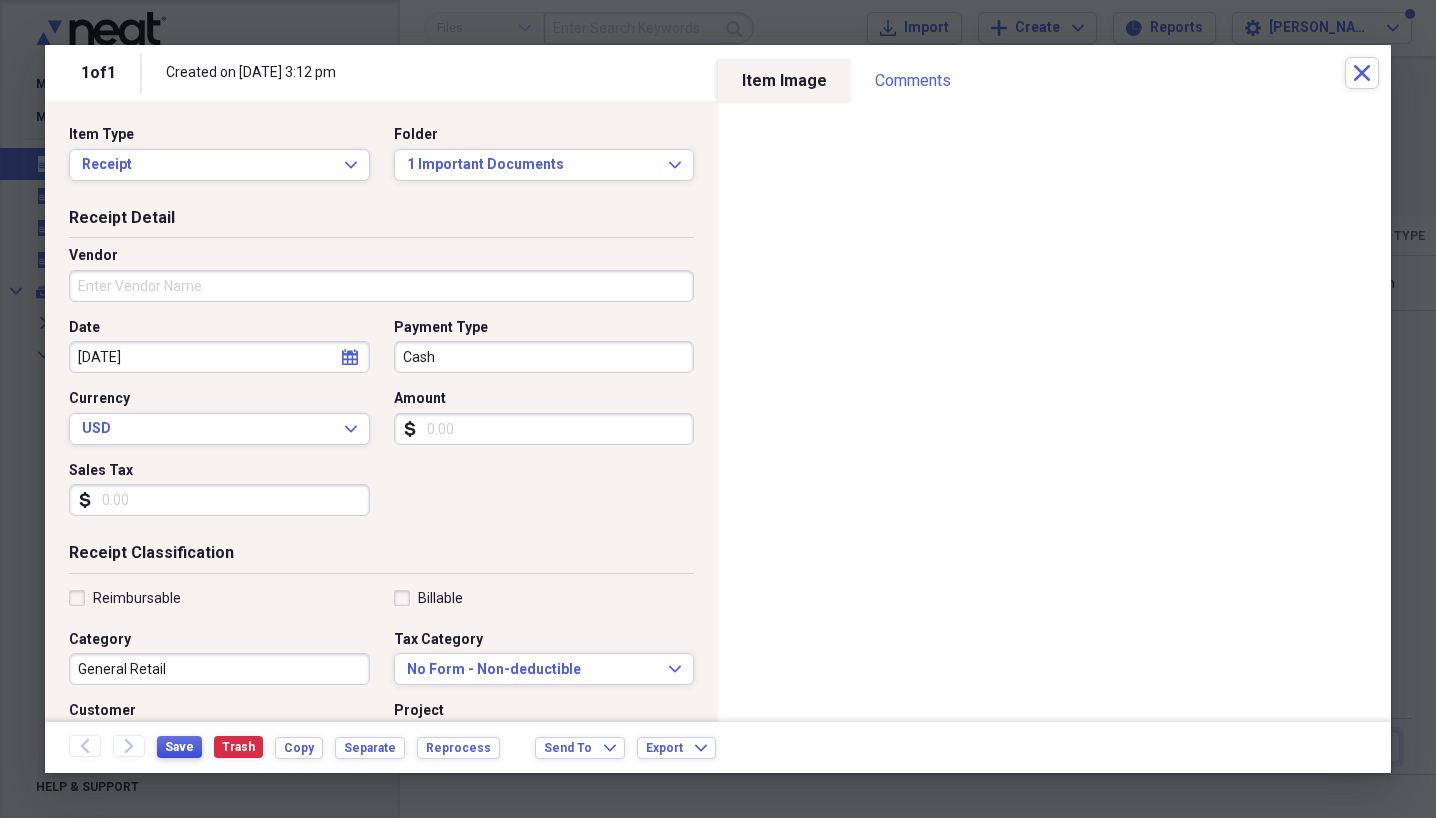 click on "Save" at bounding box center [179, 747] 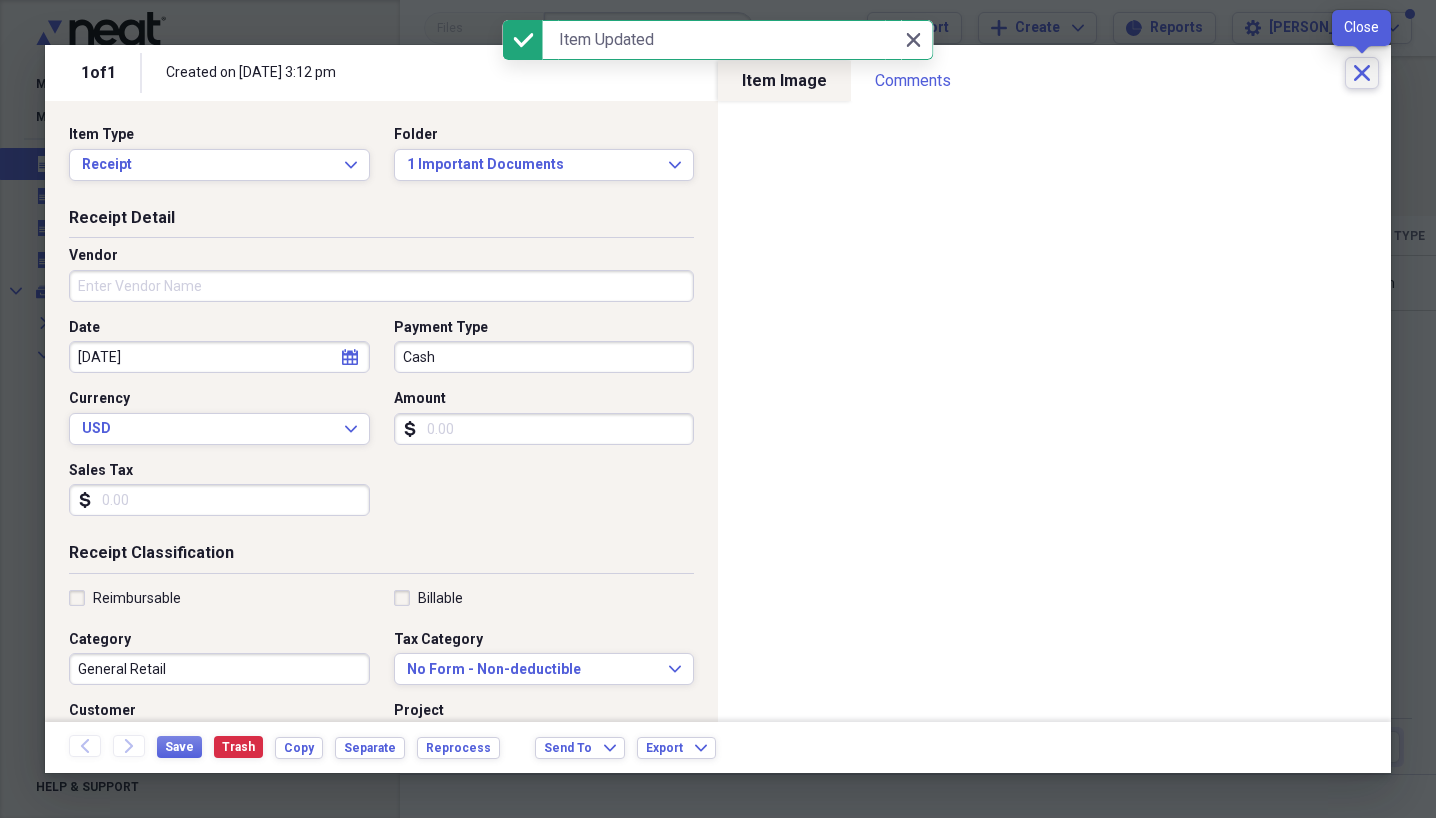click on "Close" at bounding box center (1362, 73) 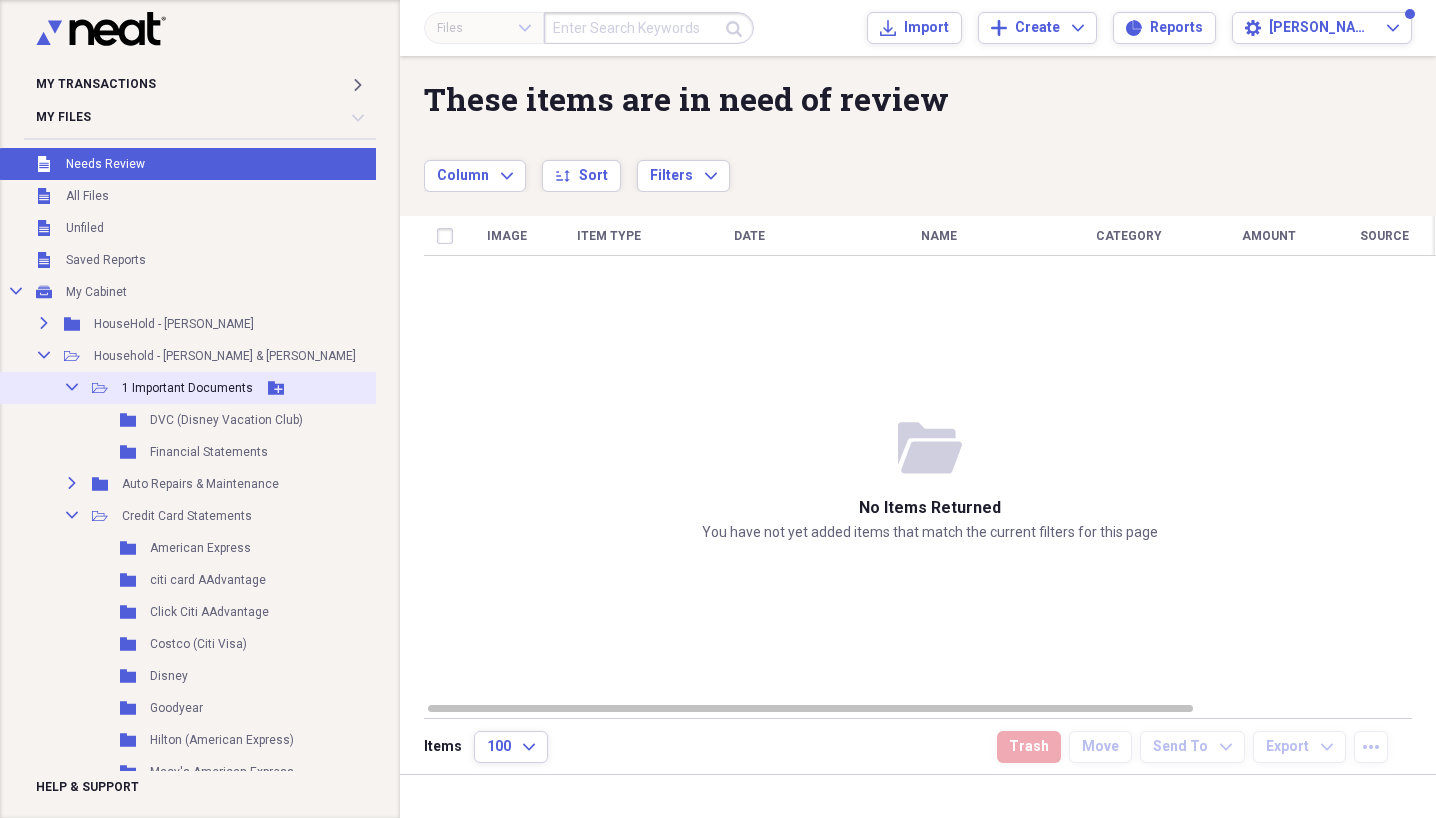 click on "1 Important Documents" at bounding box center (187, 388) 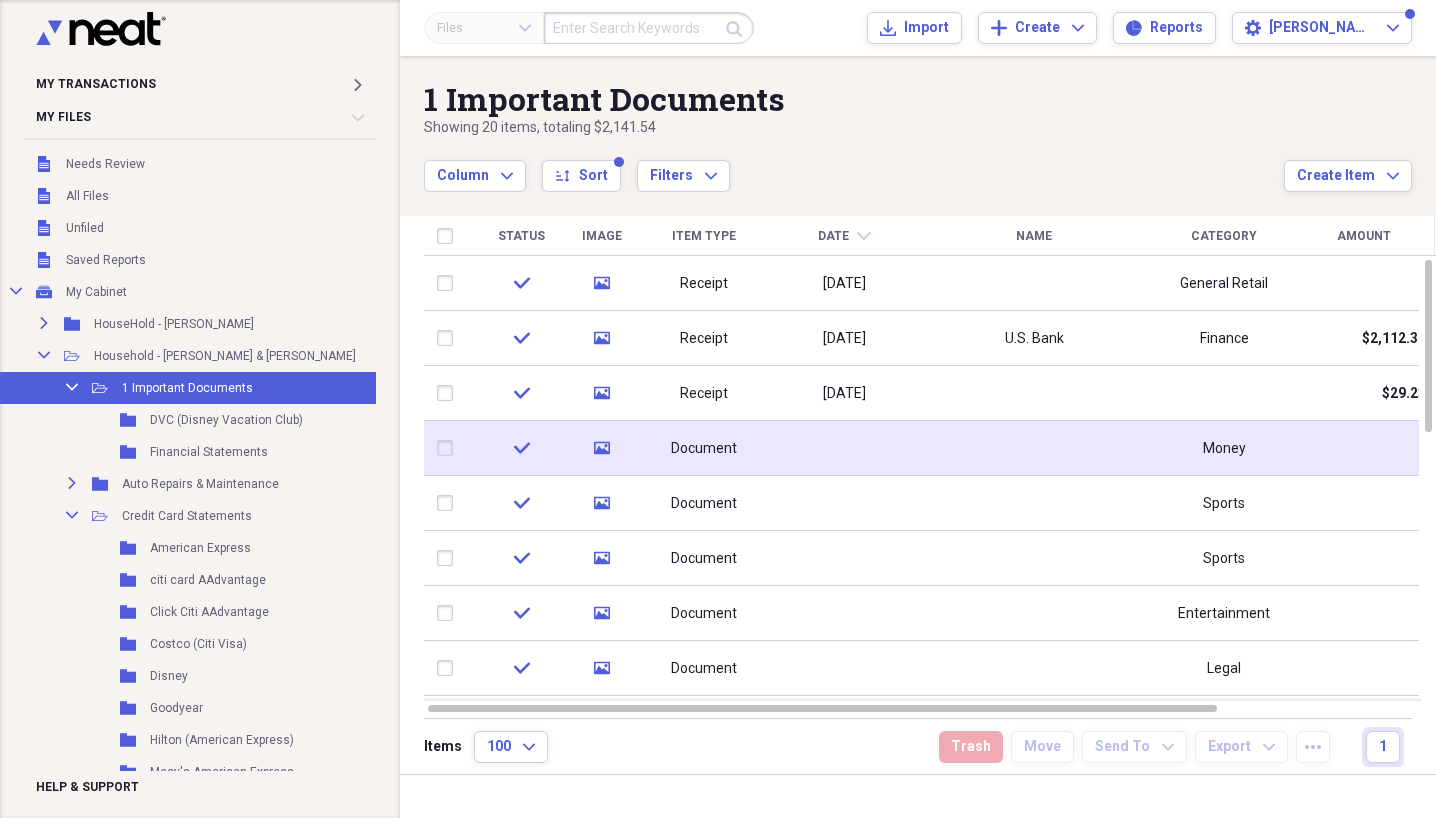 click at bounding box center (844, 448) 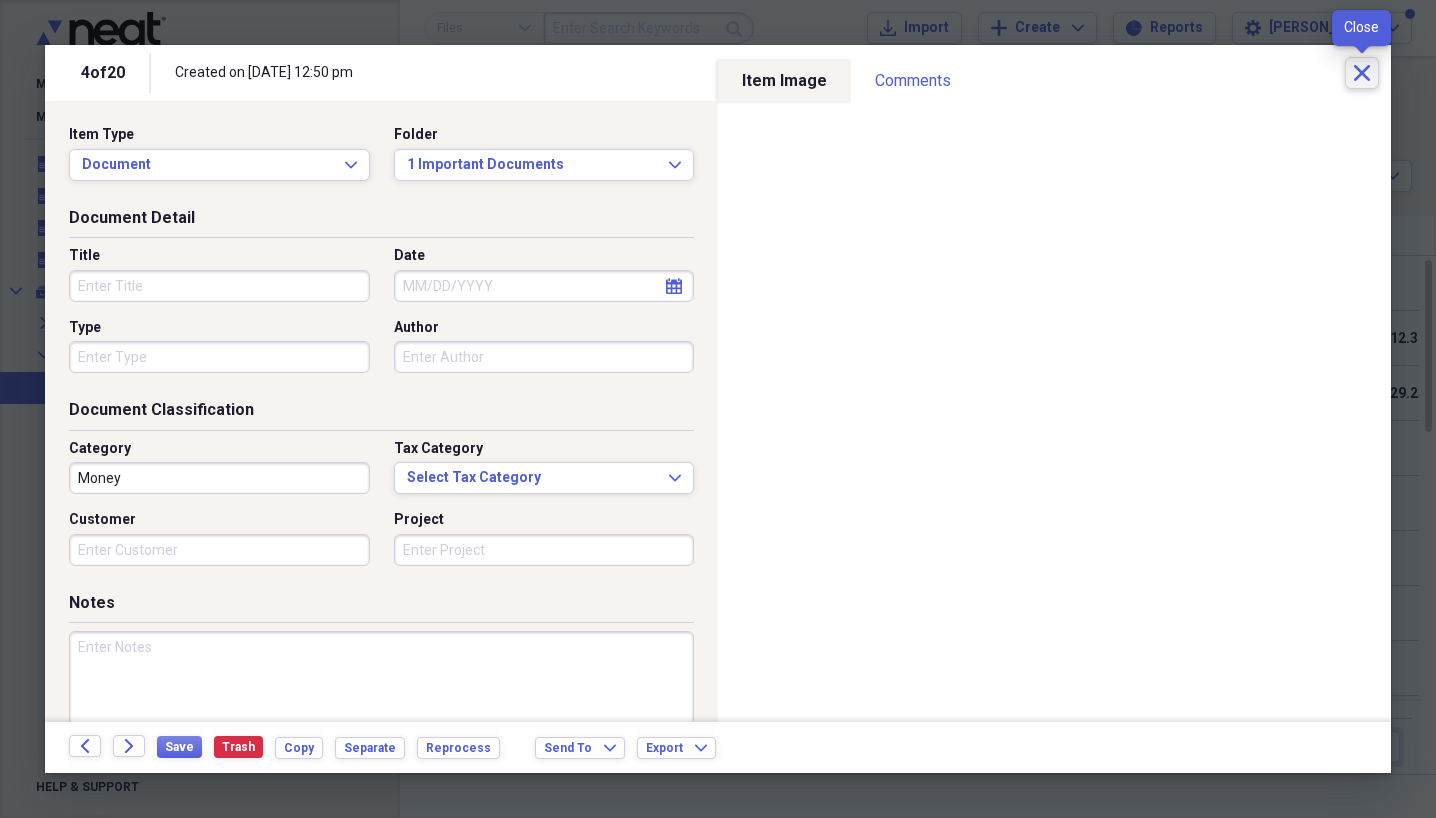 click on "Close" at bounding box center (1362, 73) 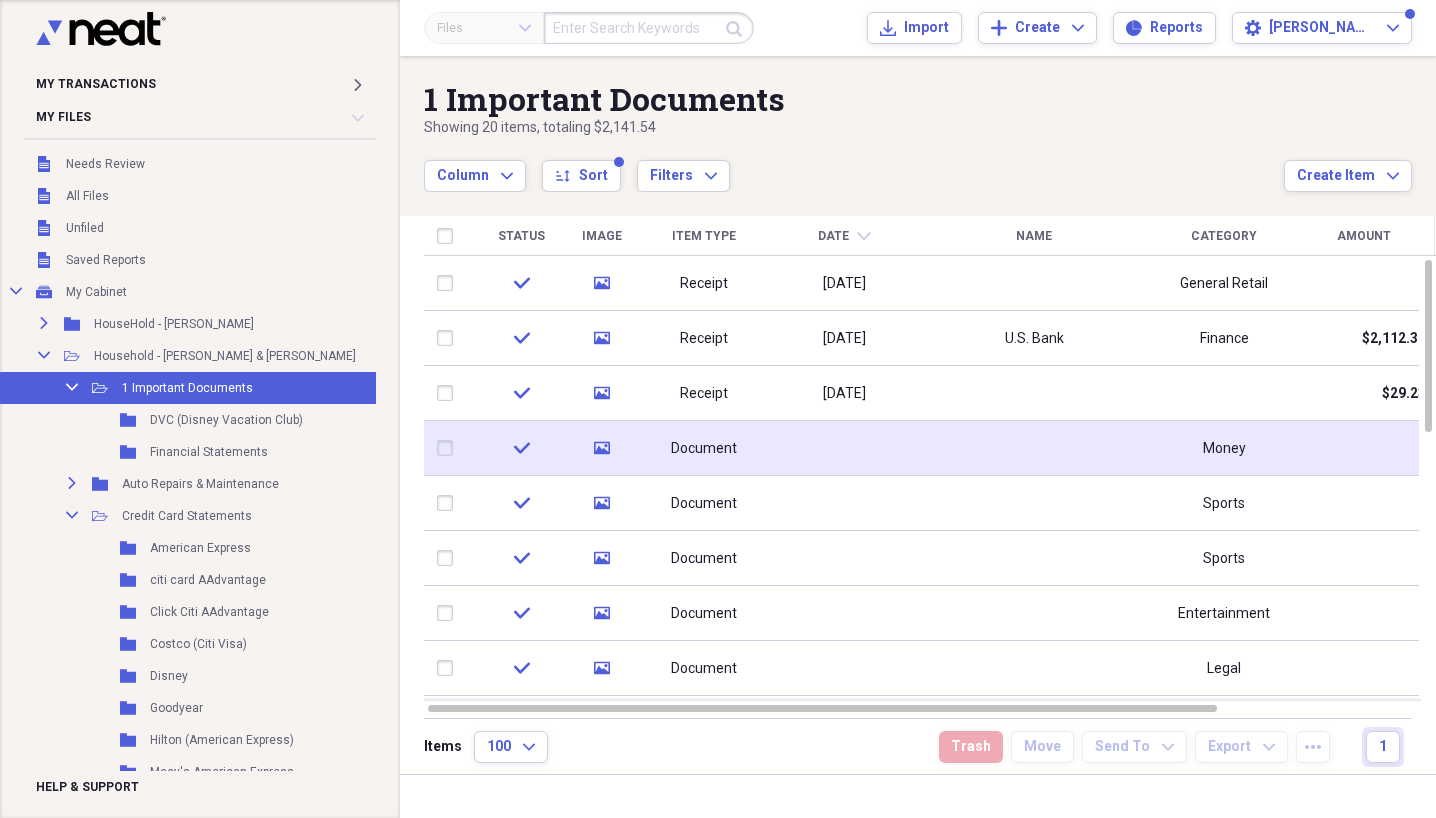 click at bounding box center [449, 448] 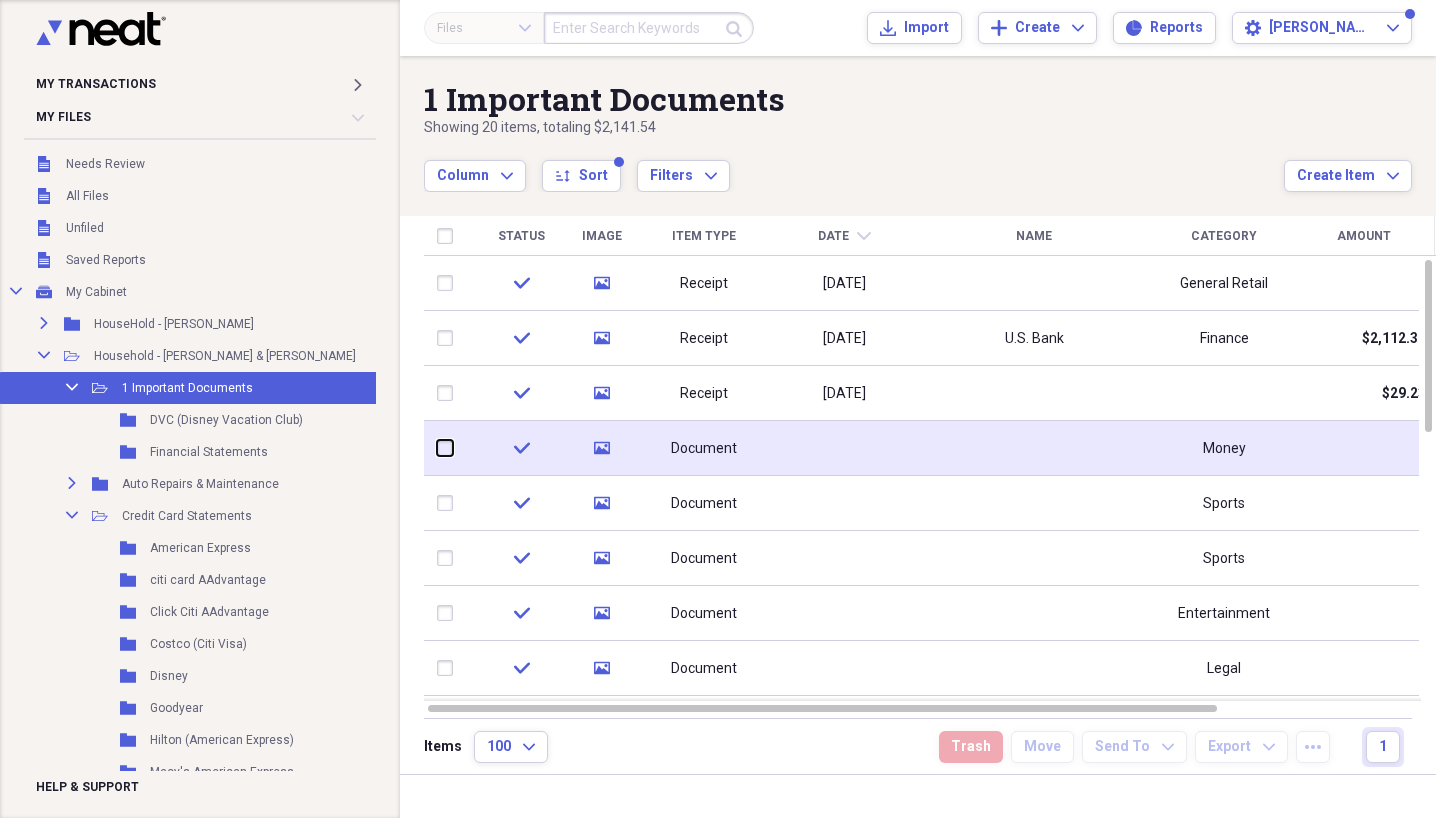 click at bounding box center [437, 448] 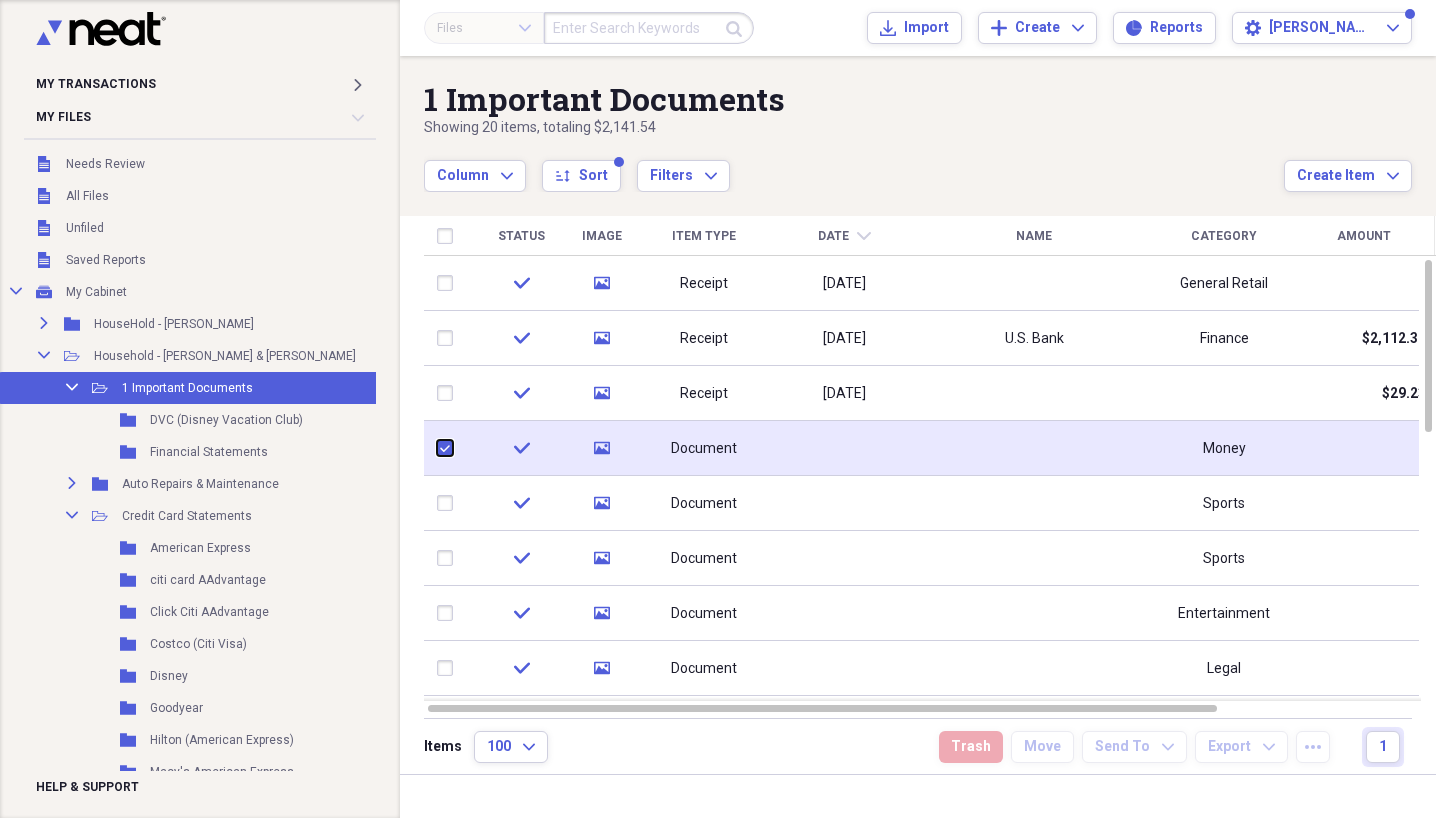 checkbox on "true" 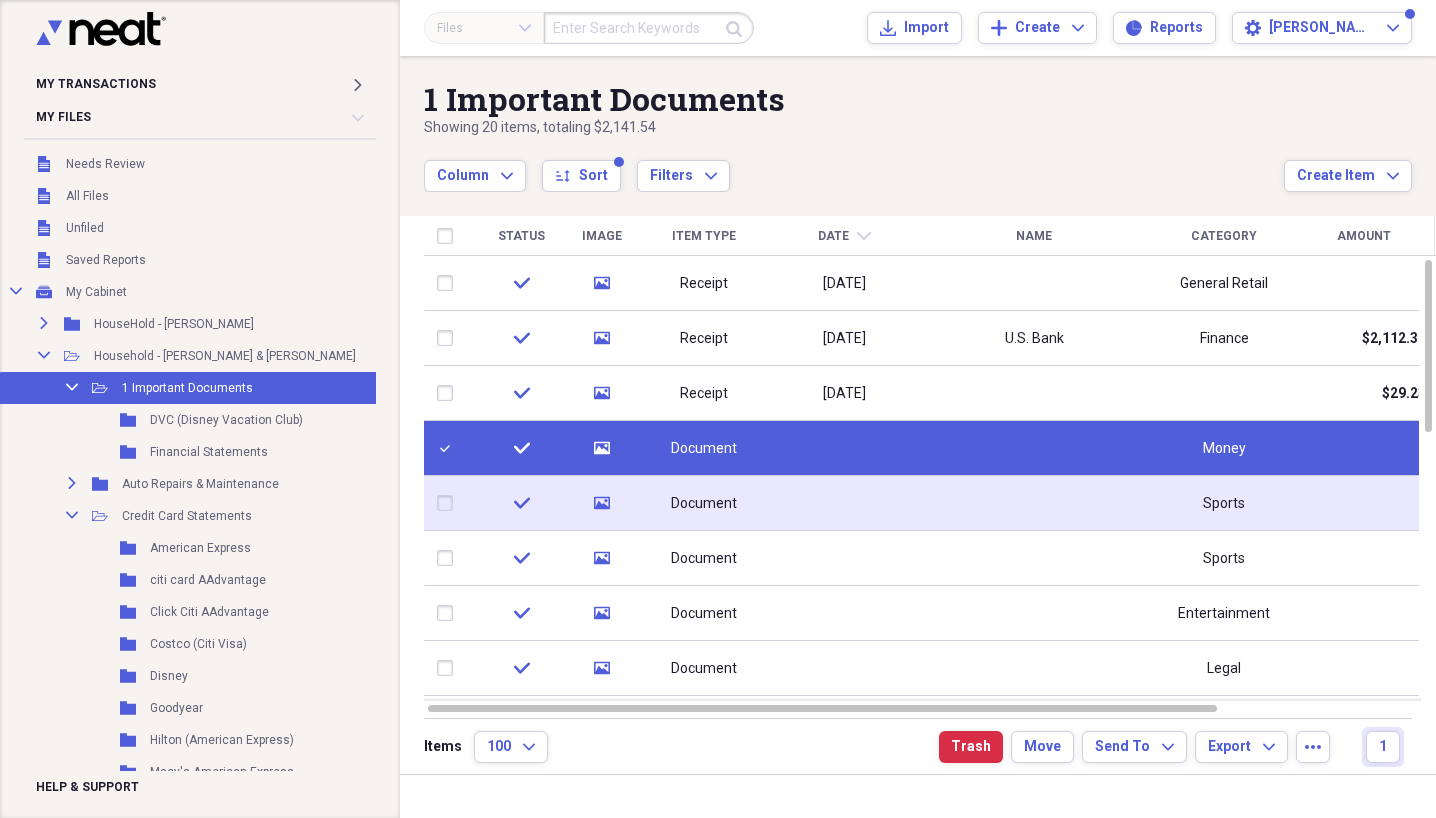 click at bounding box center (449, 503) 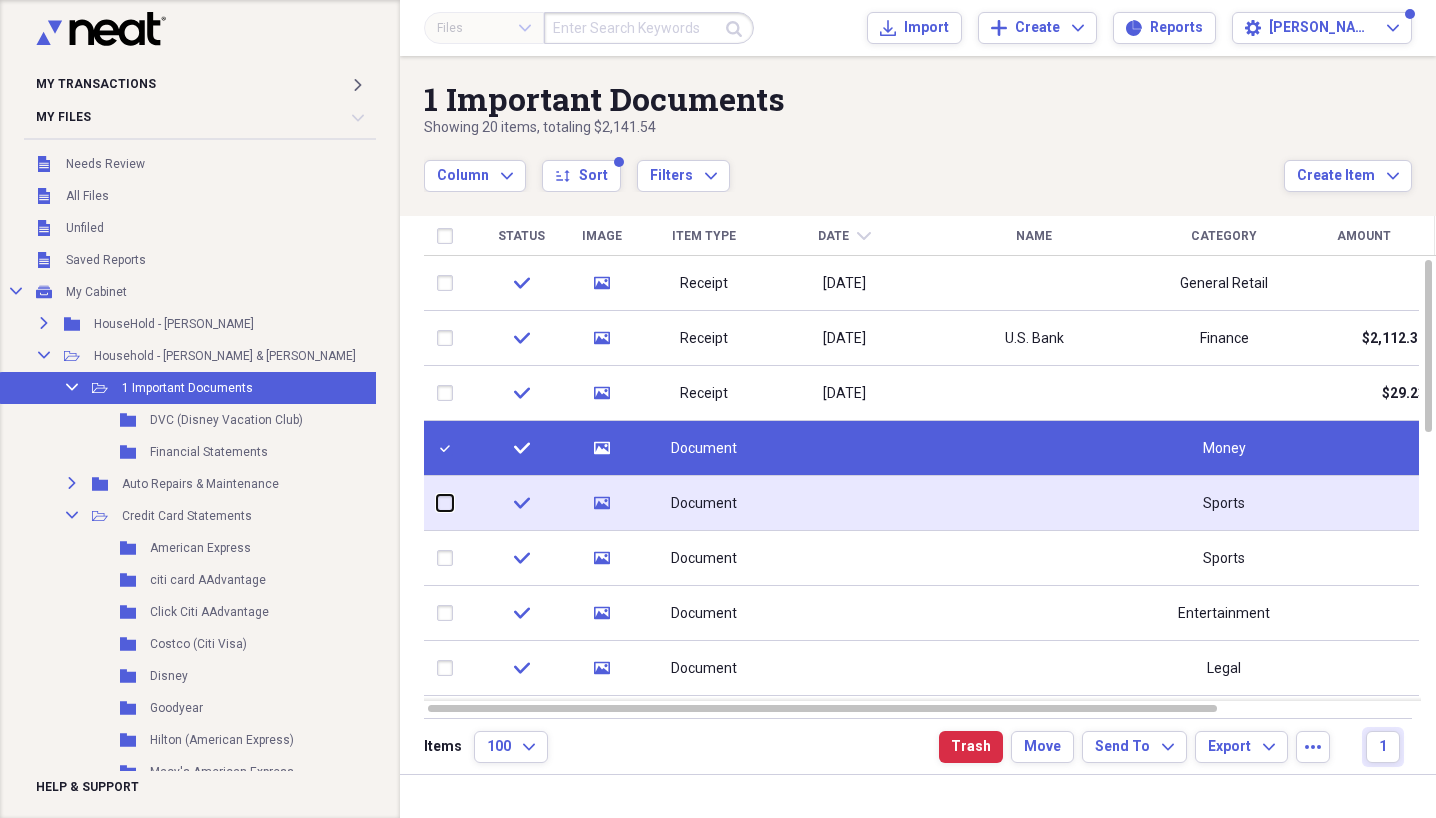 click at bounding box center [437, 503] 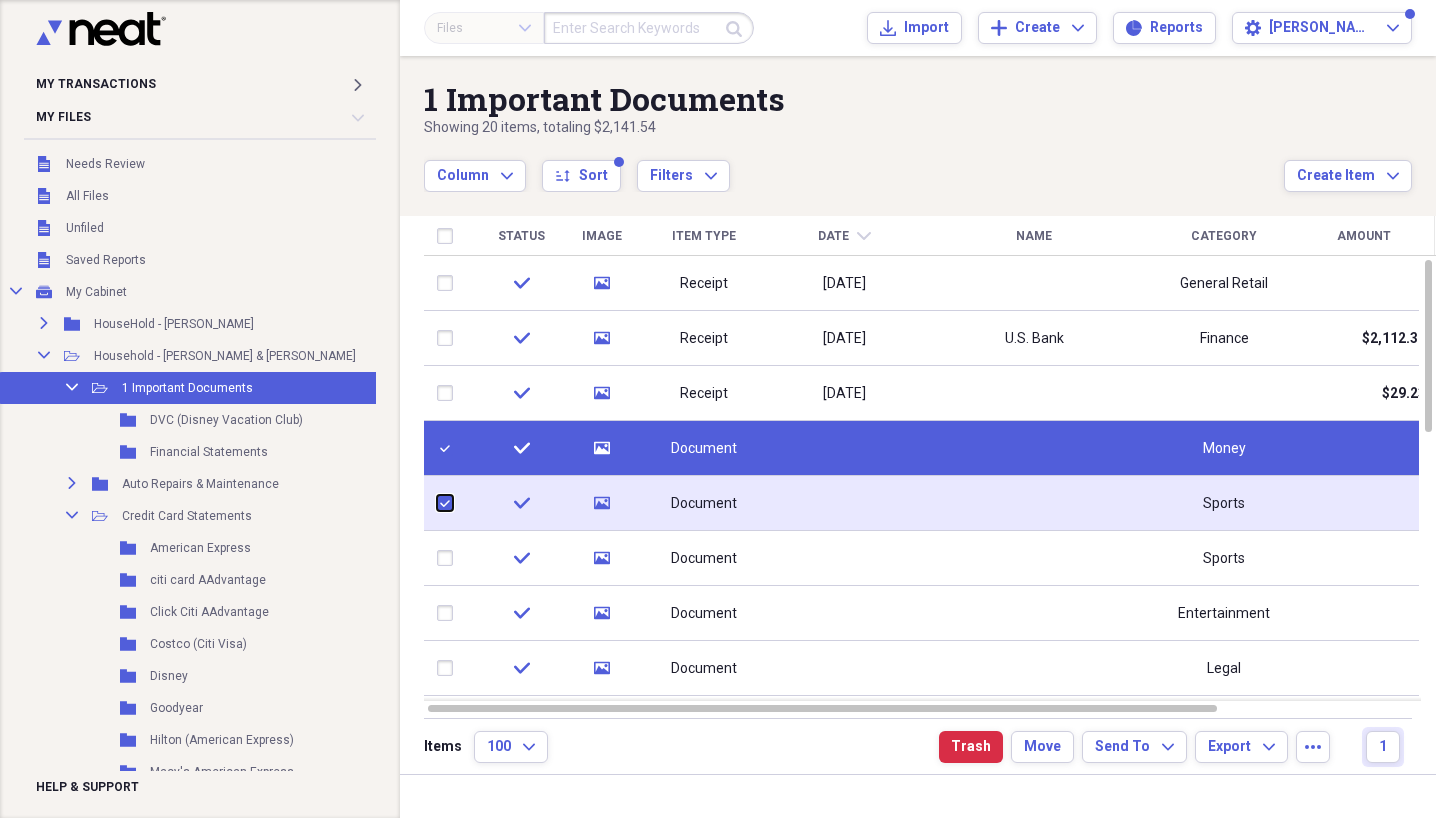 checkbox on "true" 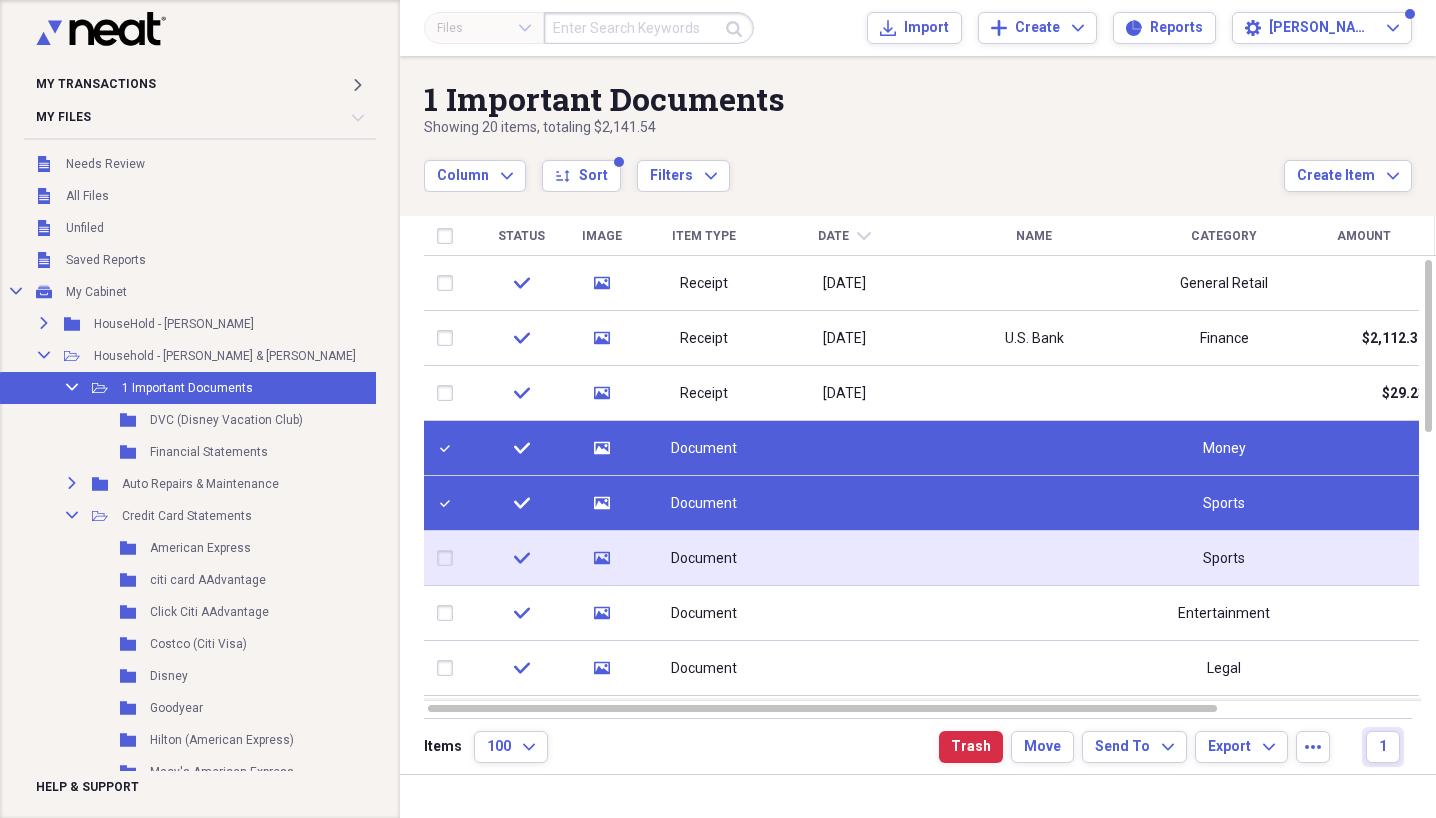 click at bounding box center [449, 558] 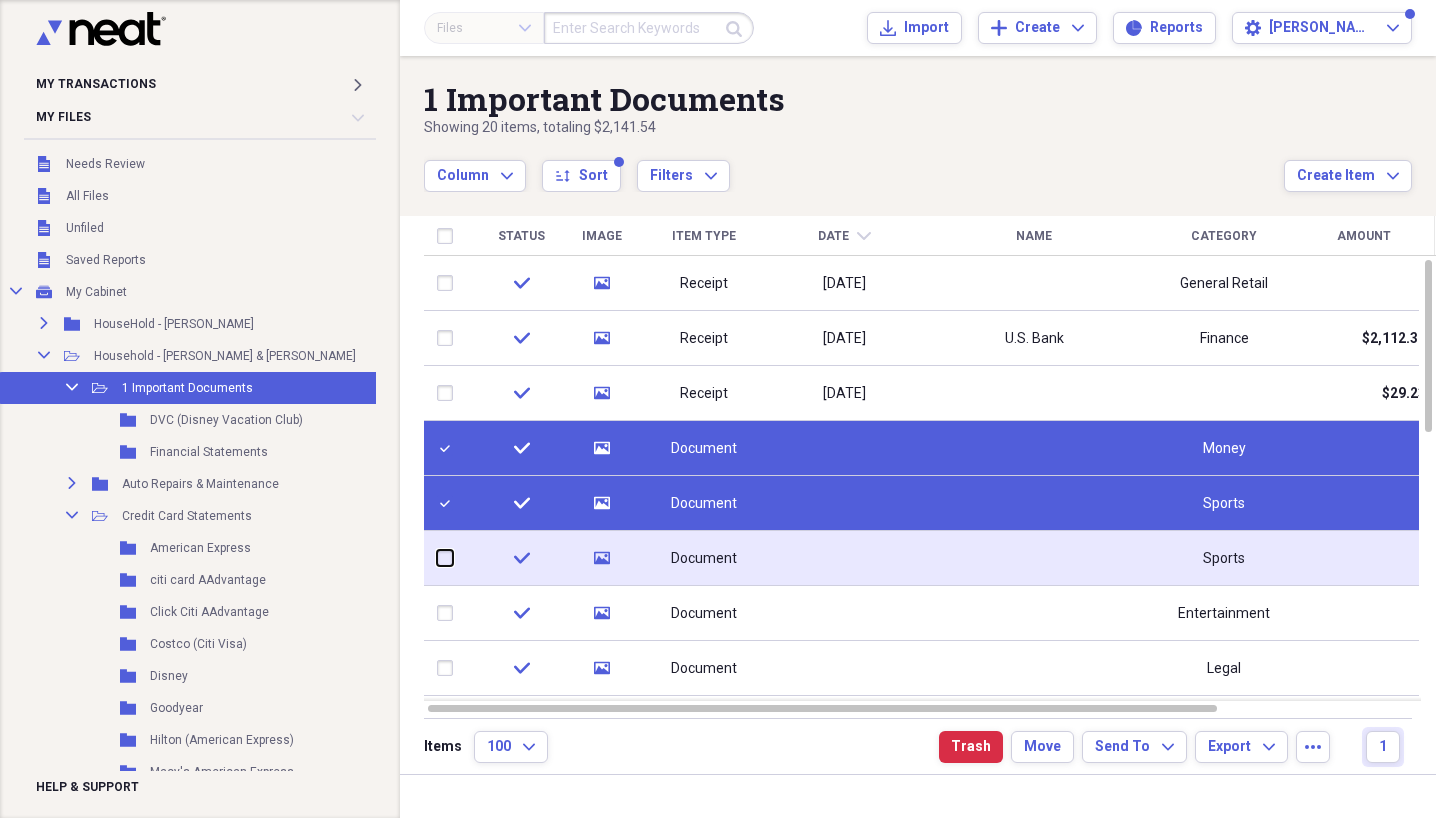 click at bounding box center [437, 558] 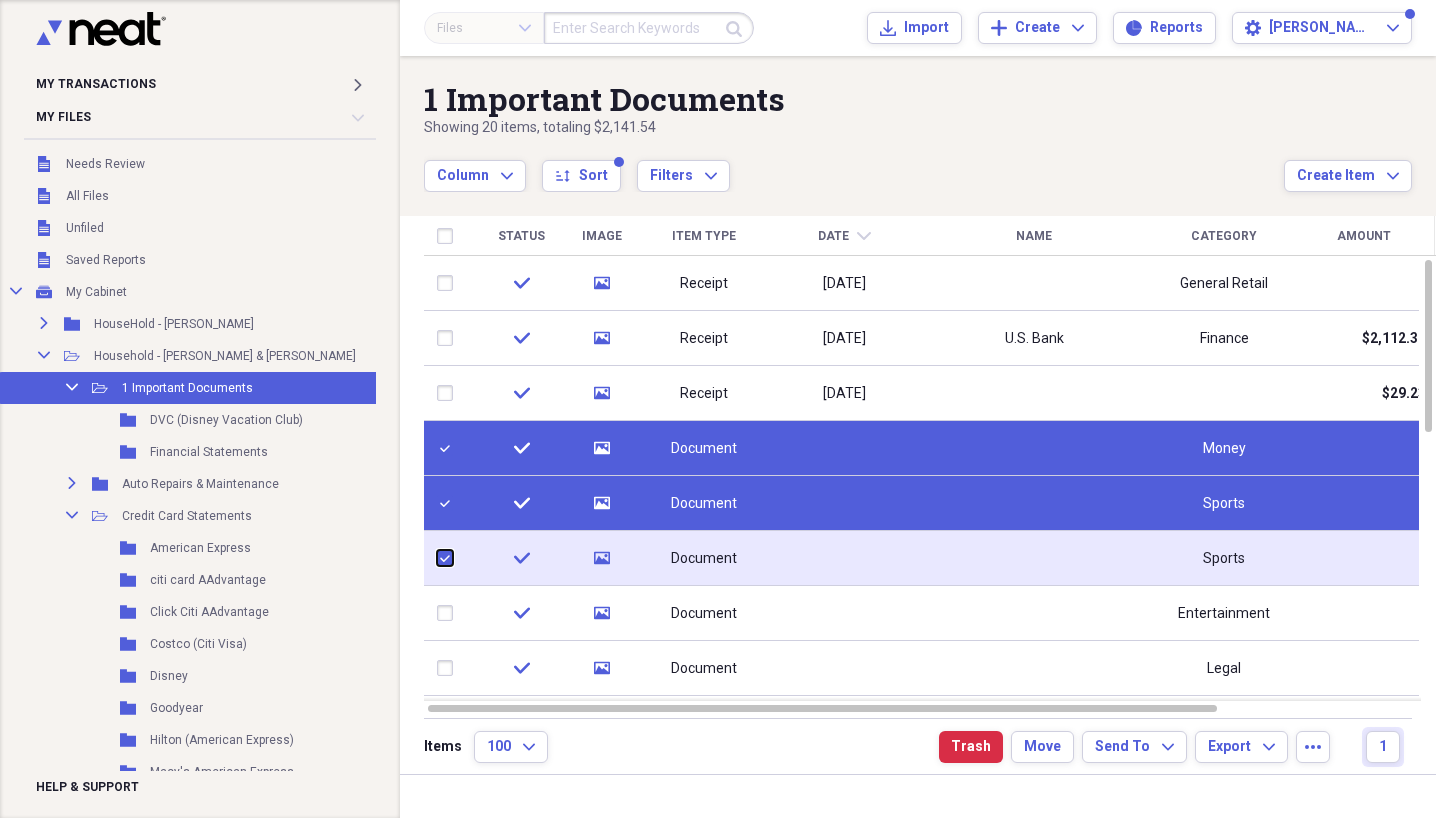 checkbox on "true" 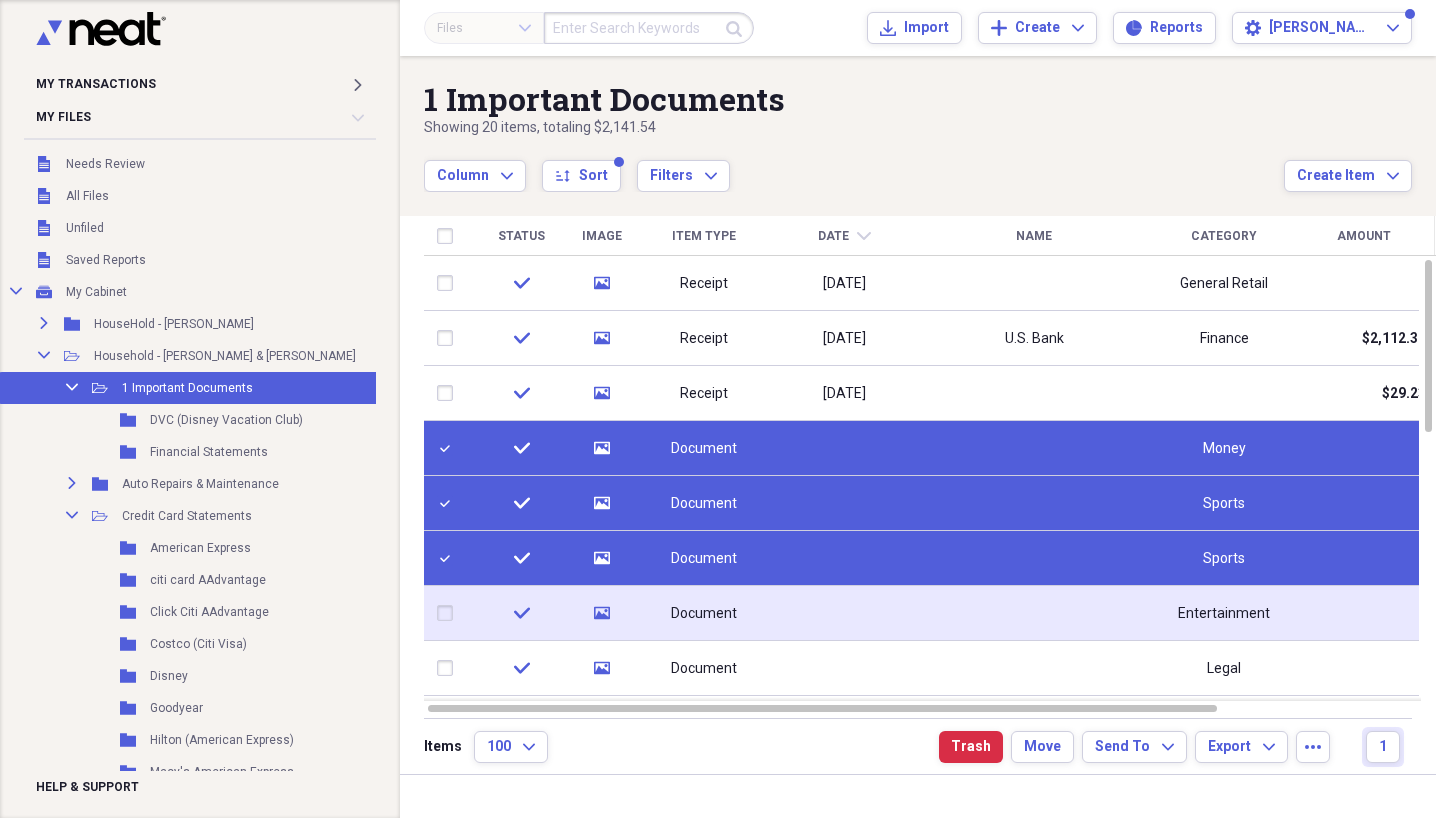 click at bounding box center (449, 613) 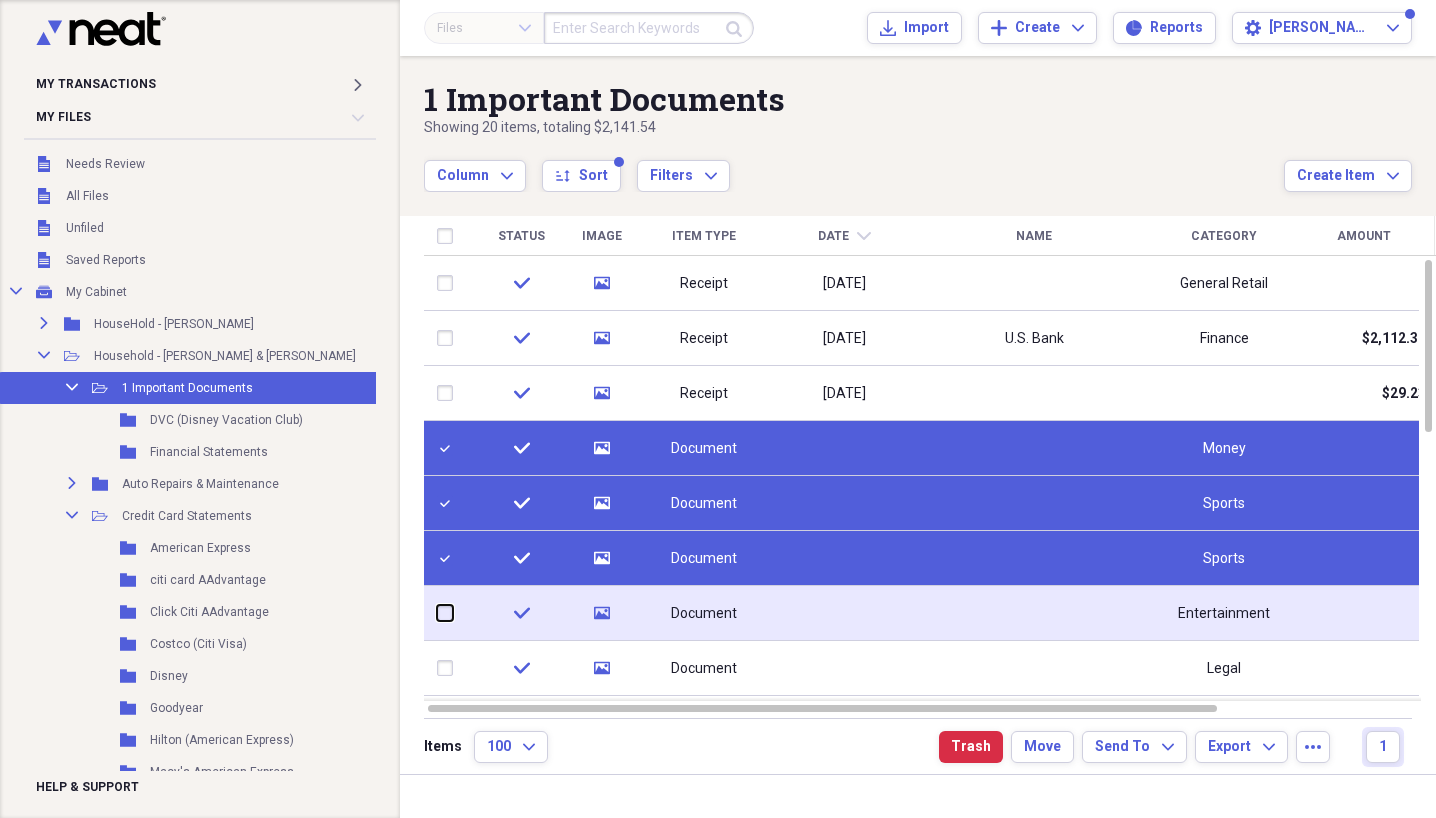 click at bounding box center (437, 613) 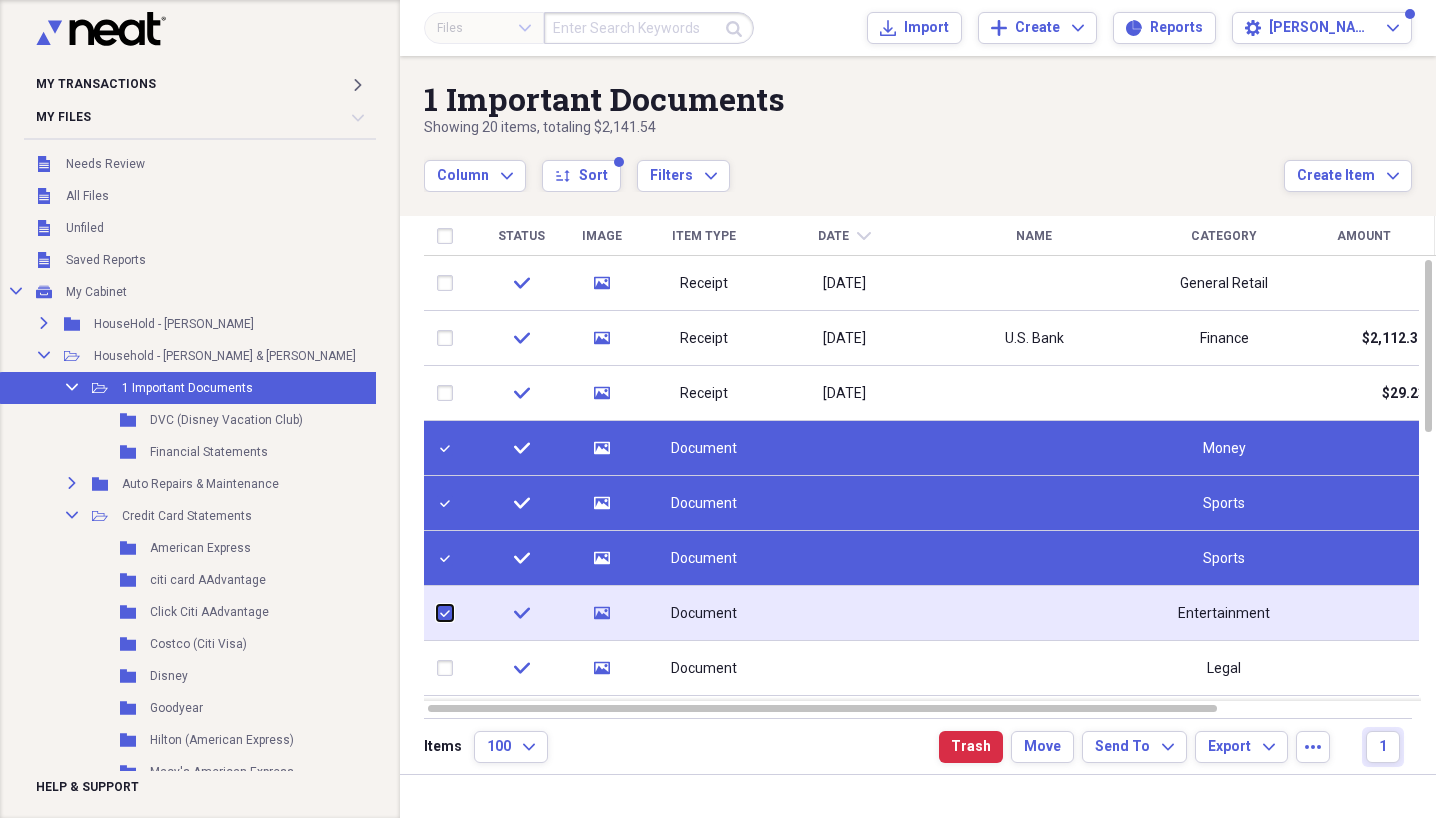 checkbox on "true" 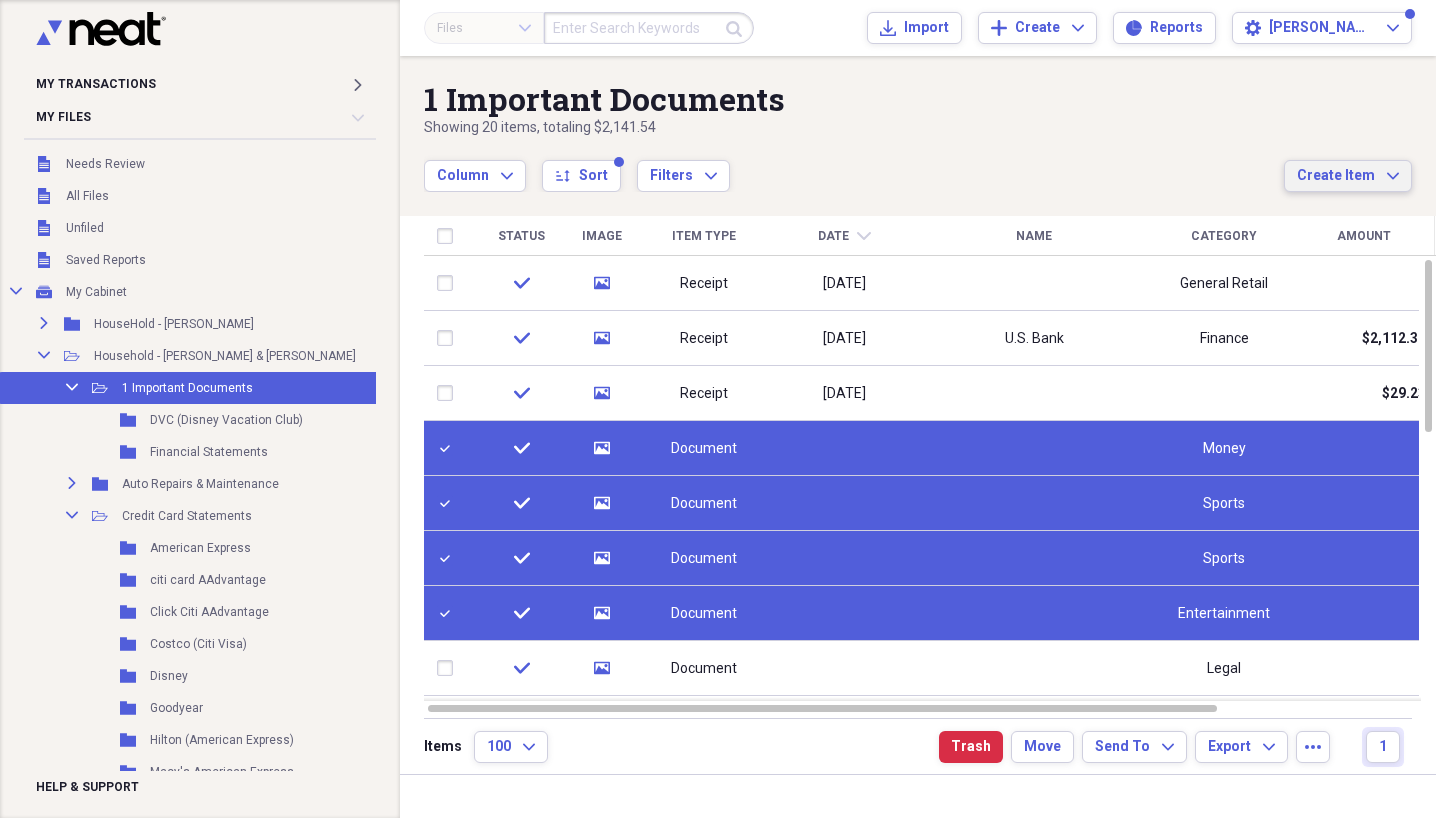 click on "Expand" 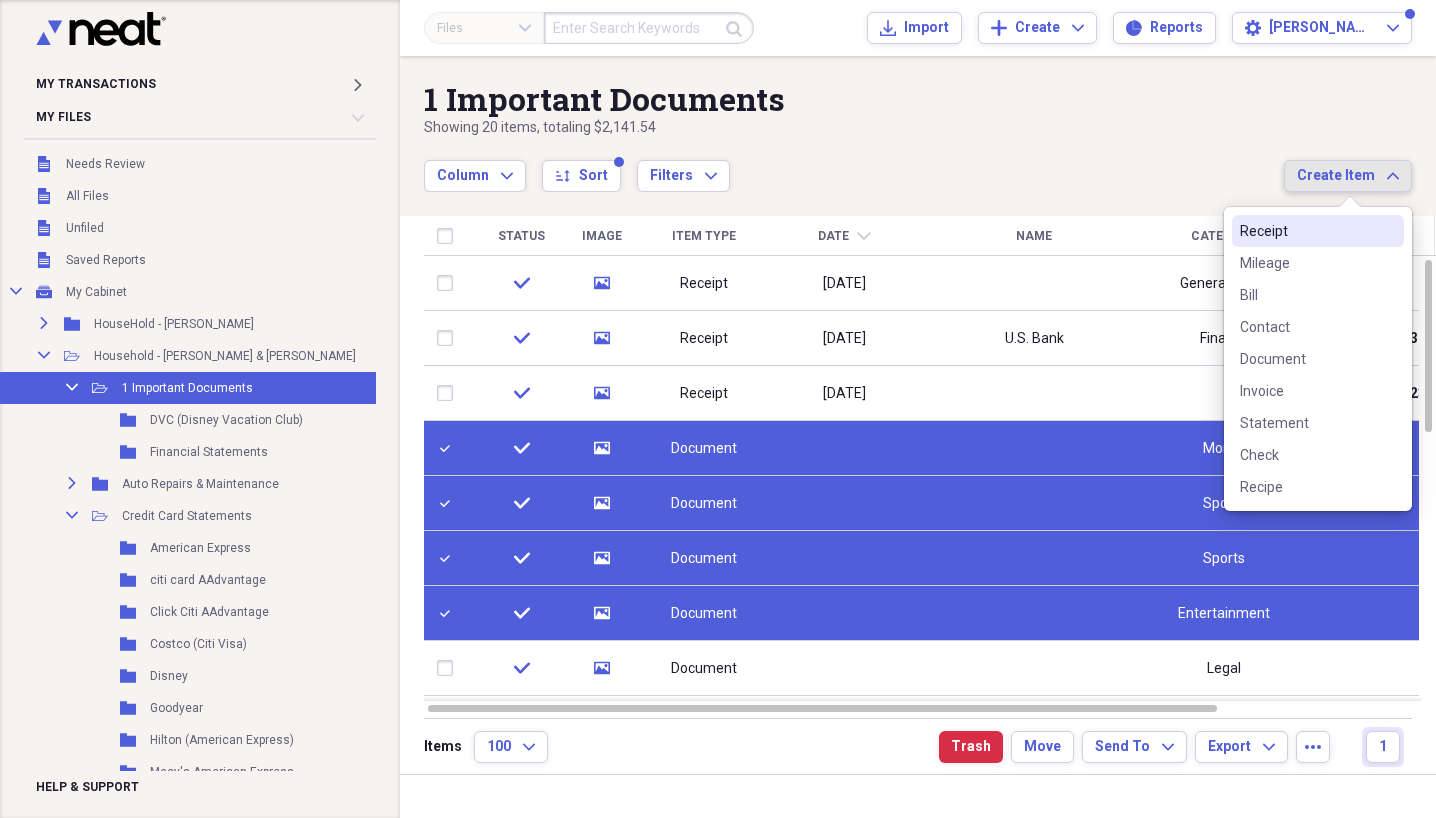 click 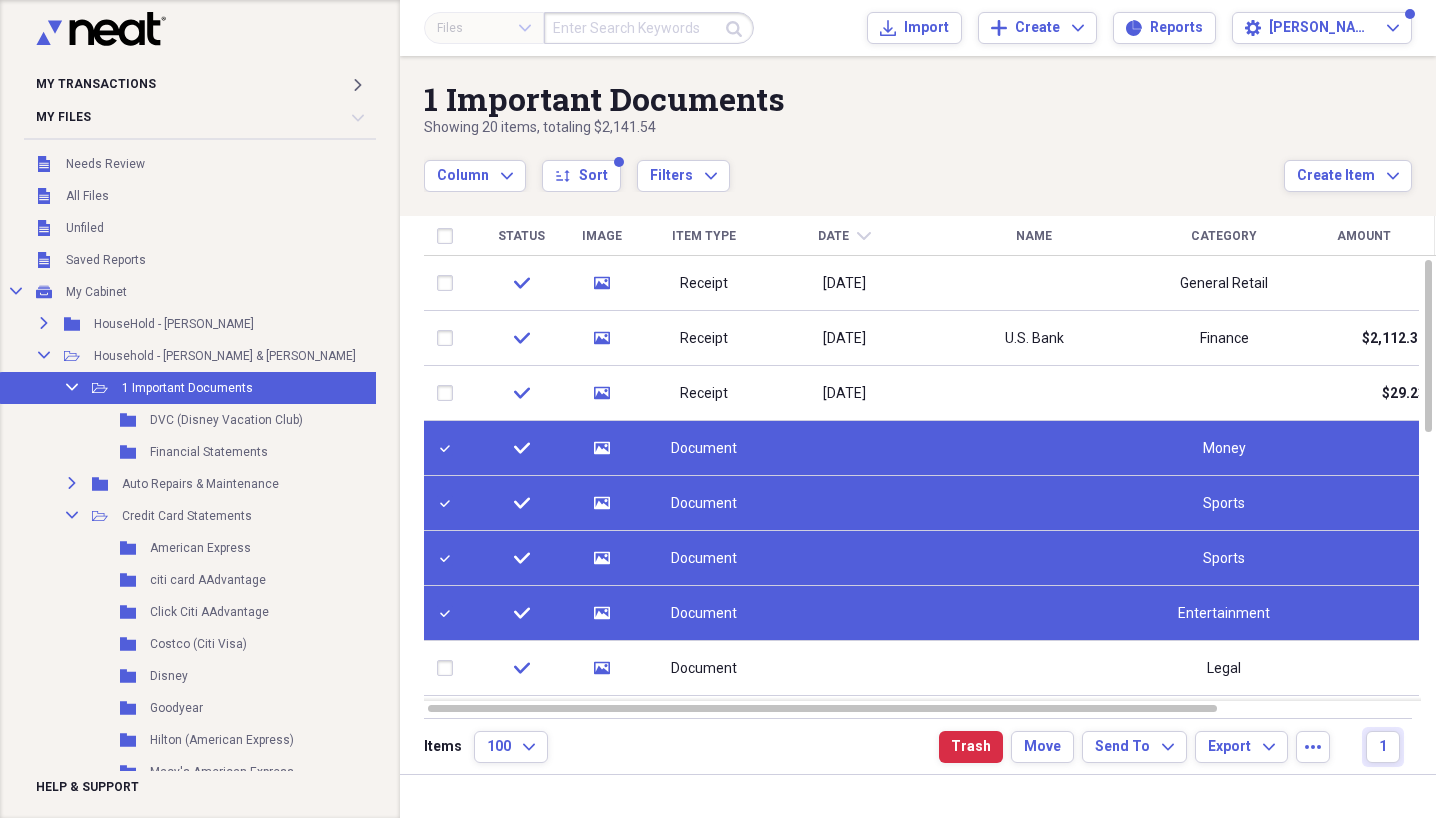 click on "1 Important Documents" at bounding box center (854, 99) 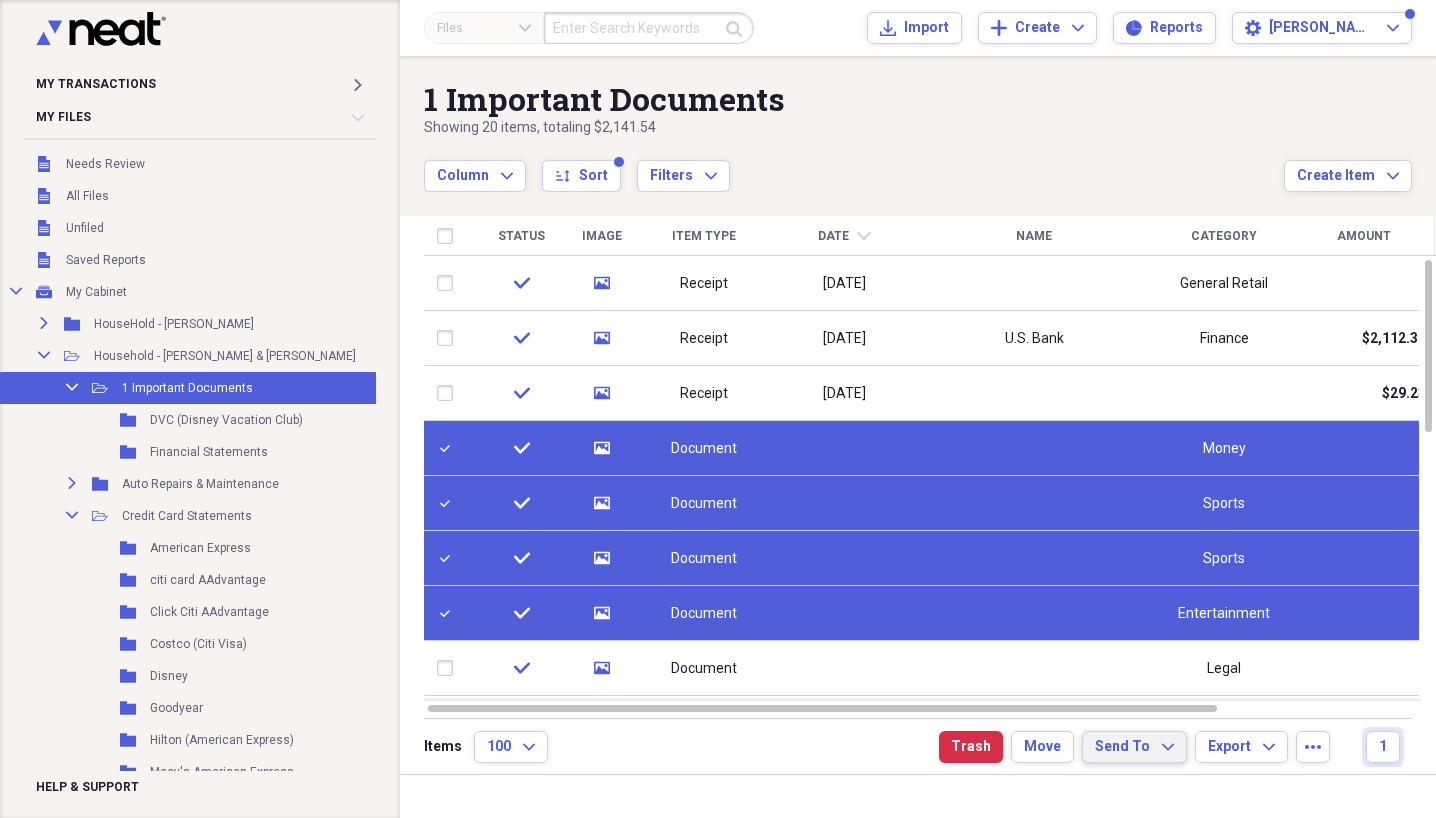 click on "Send To" at bounding box center (1122, 747) 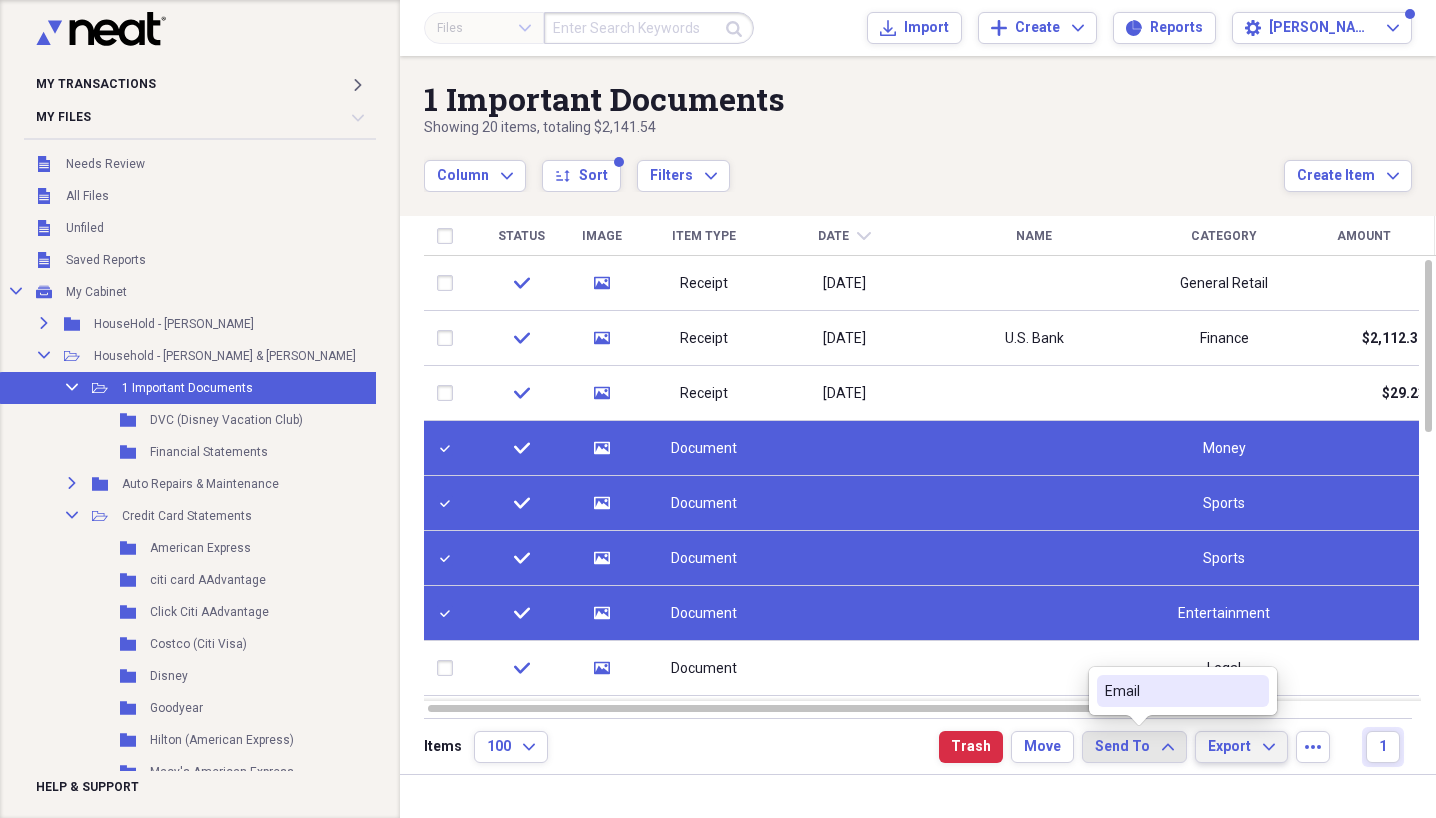 click on "Export Expand" at bounding box center [1241, 747] 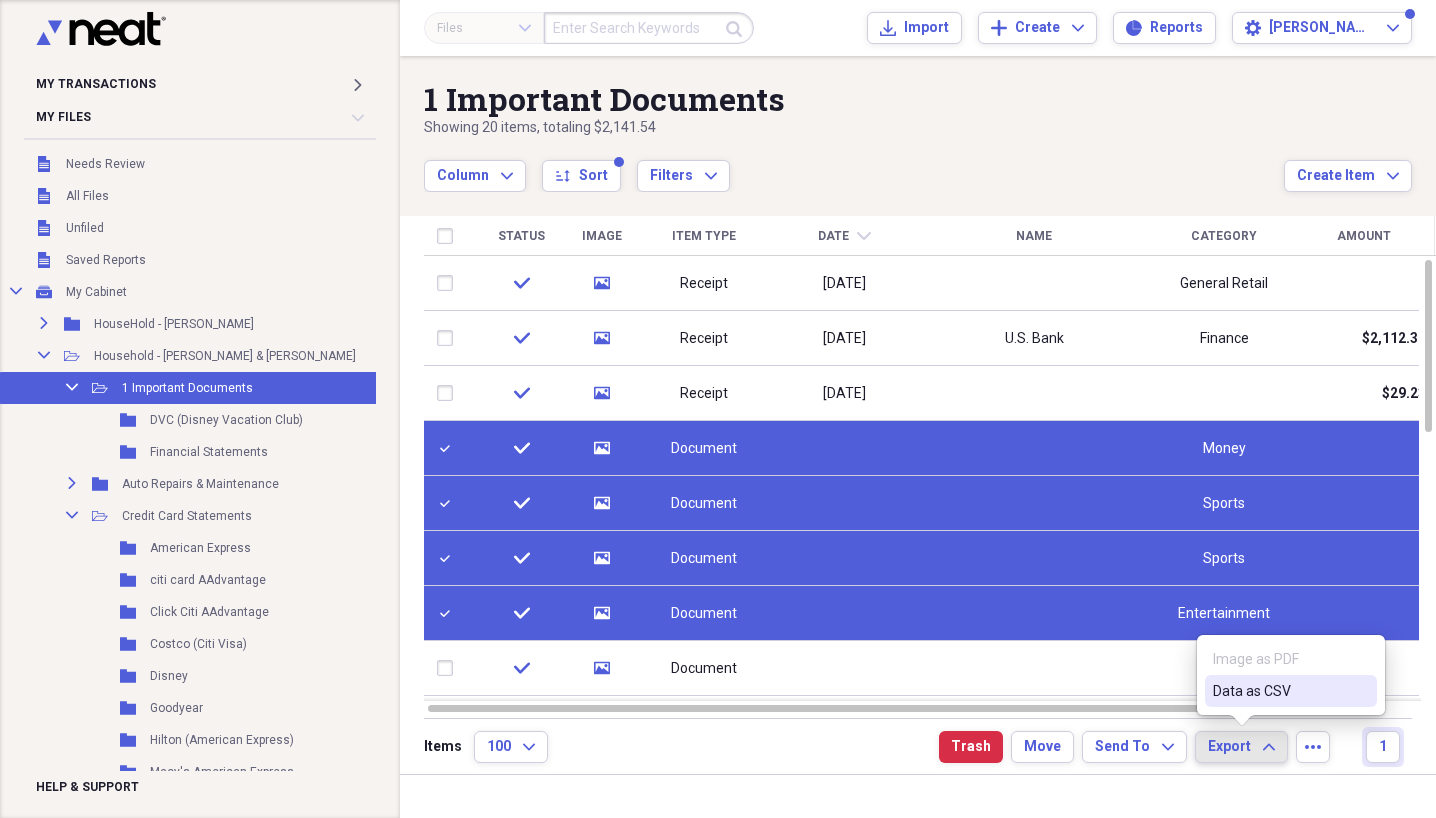 click on "Image as PDF" at bounding box center (1291, 659) 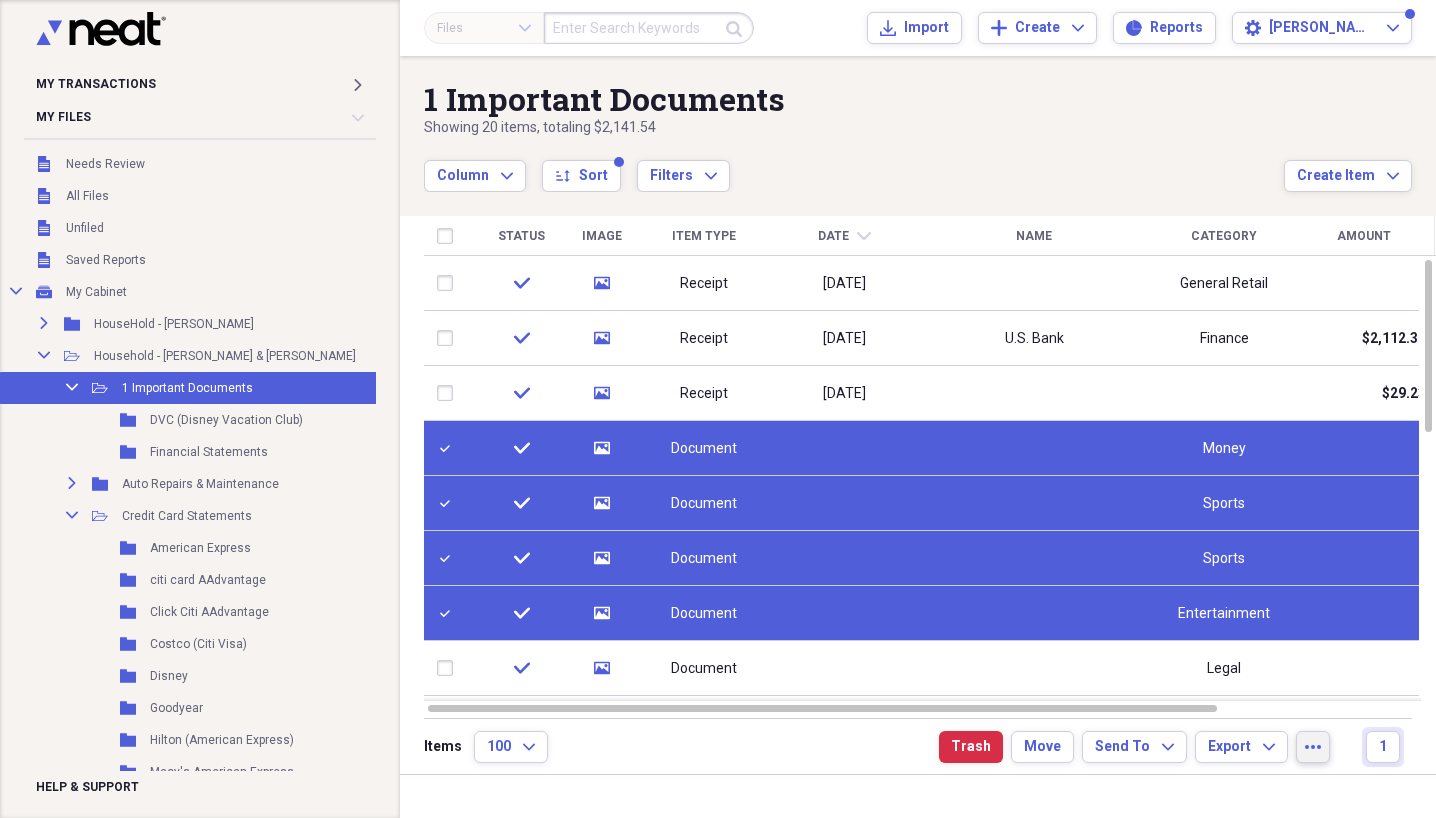 click on "more" 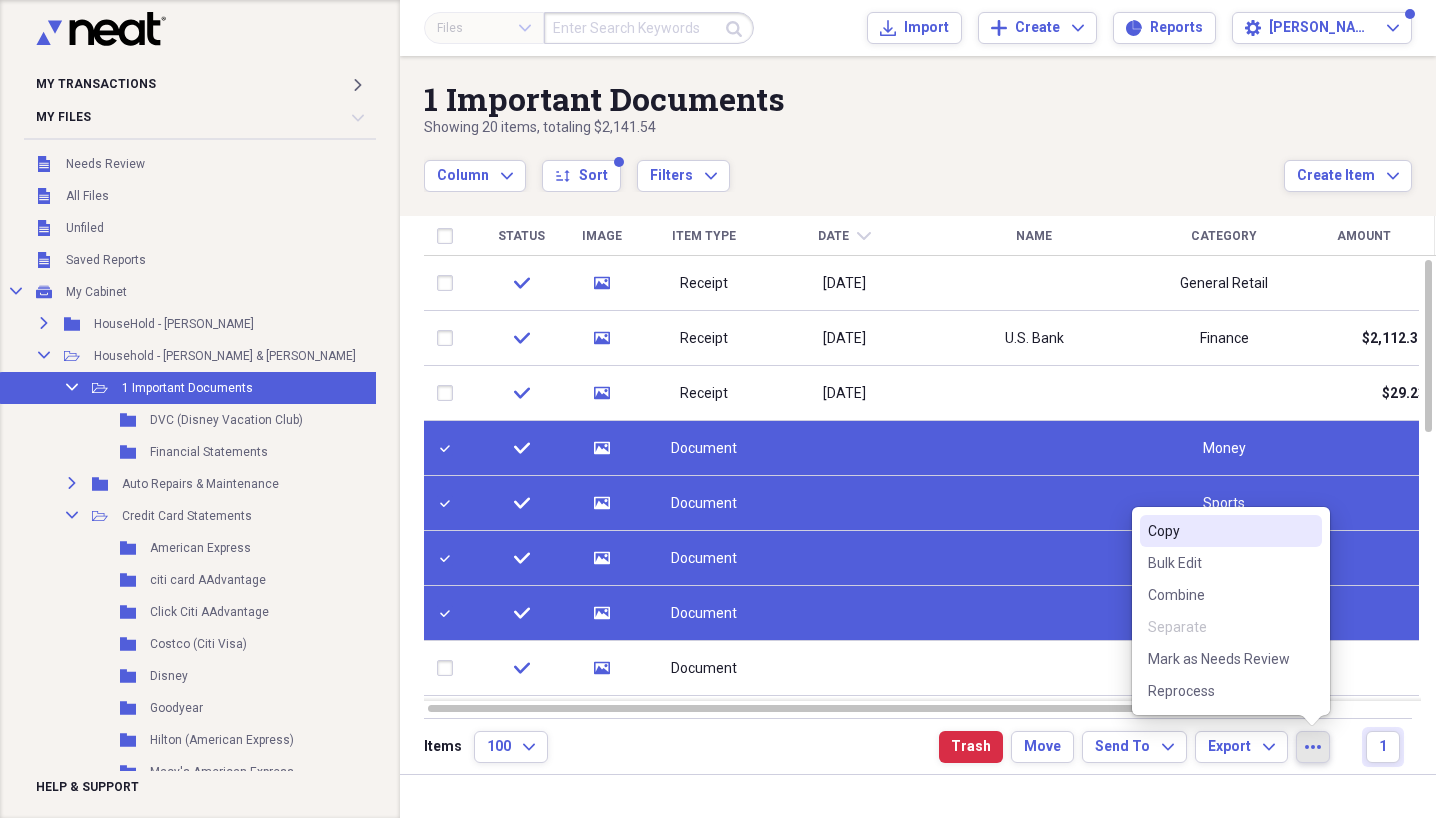 click at bounding box center [918, 796] 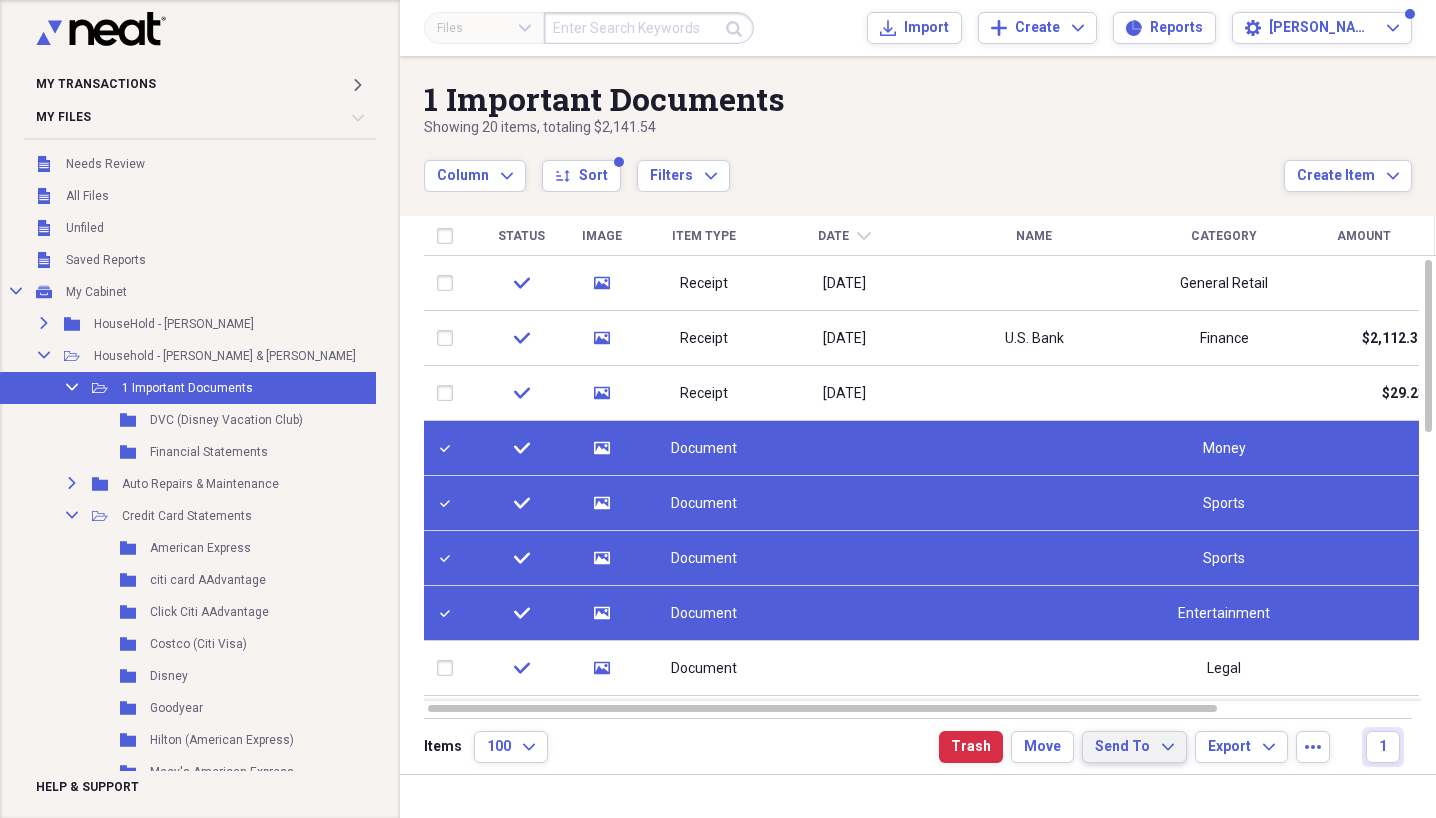 click on "Send To" at bounding box center [1122, 747] 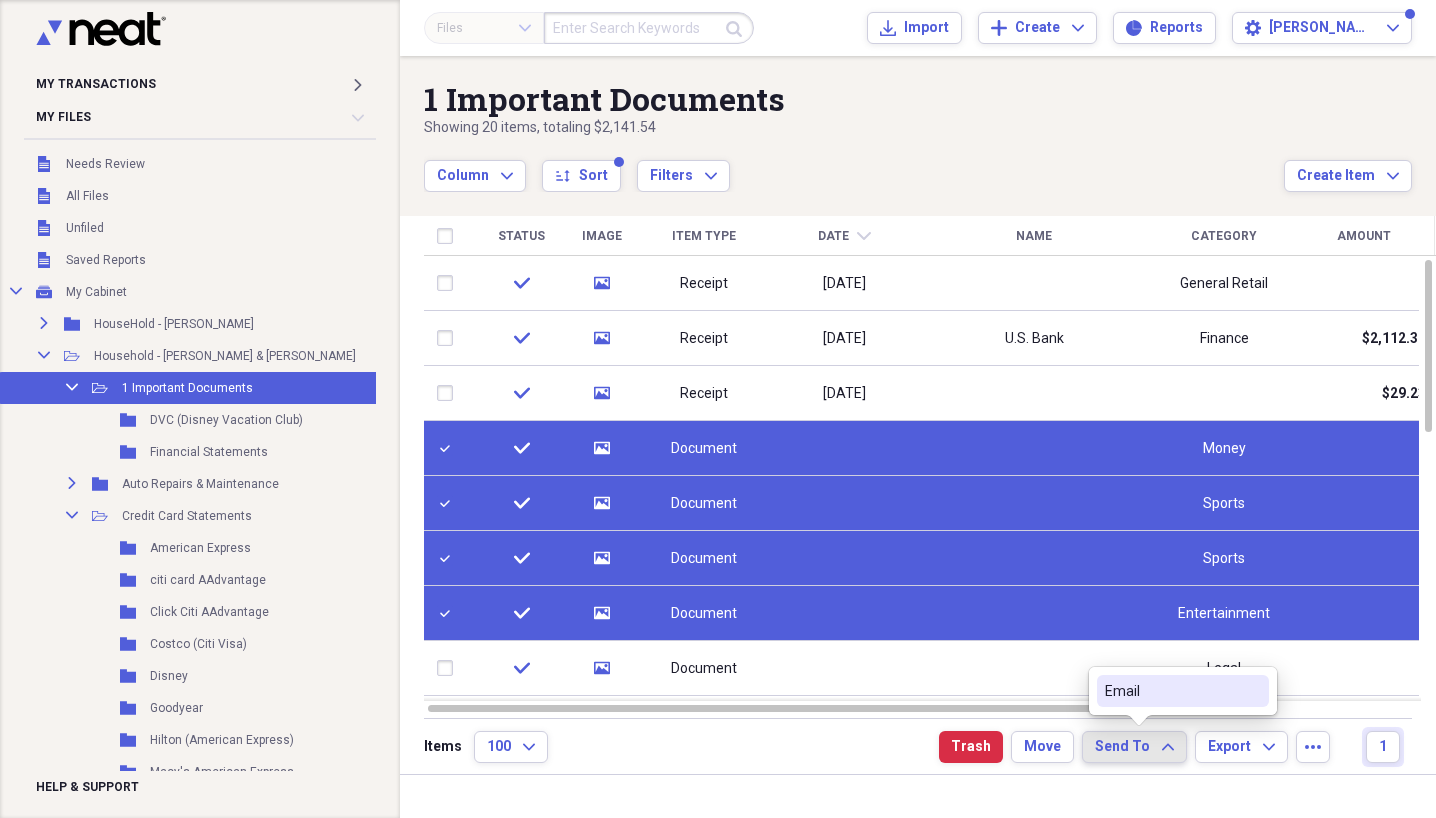 click on "Email" at bounding box center [1171, 691] 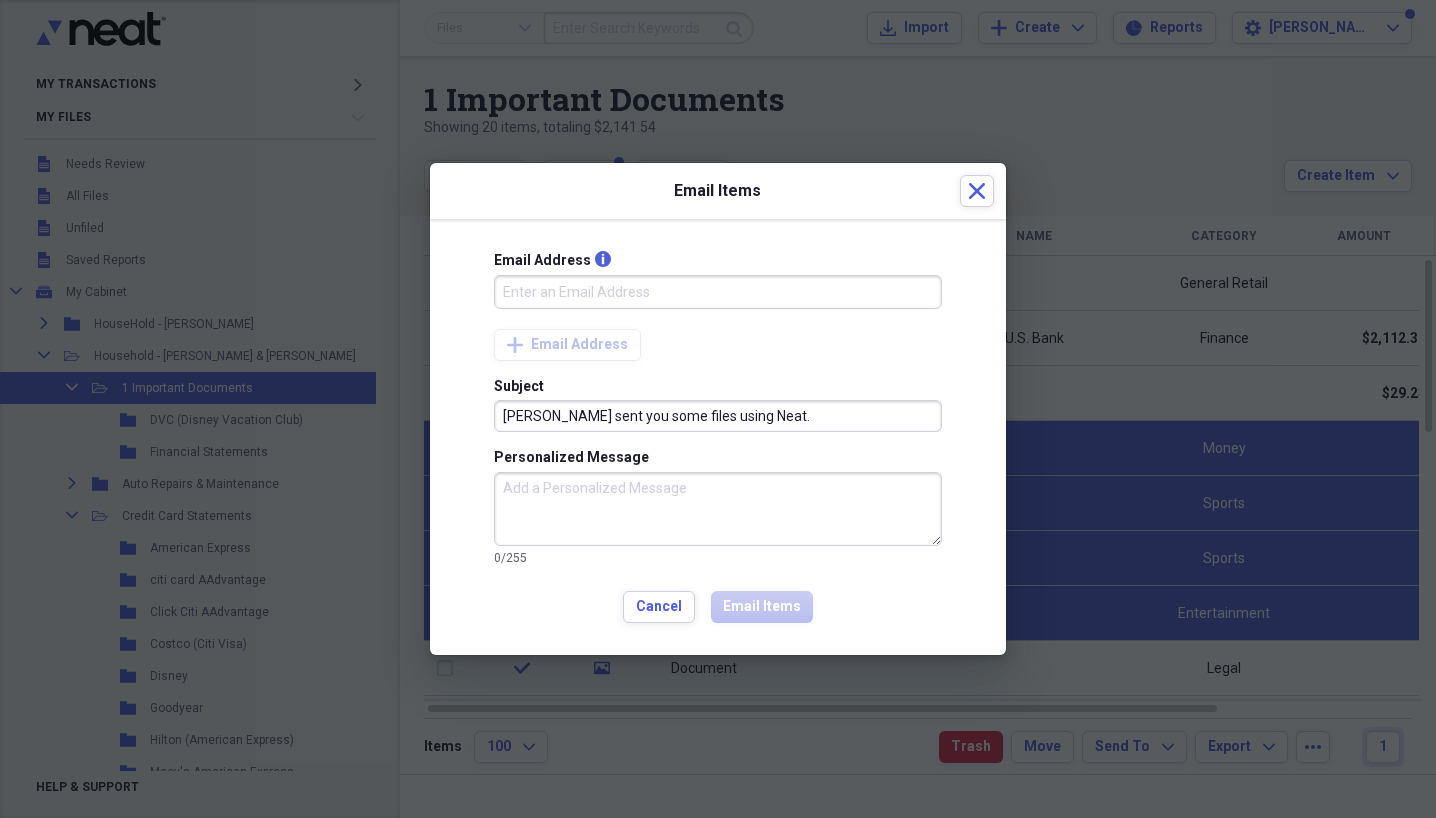 click on "Email Address info" at bounding box center [718, 292] 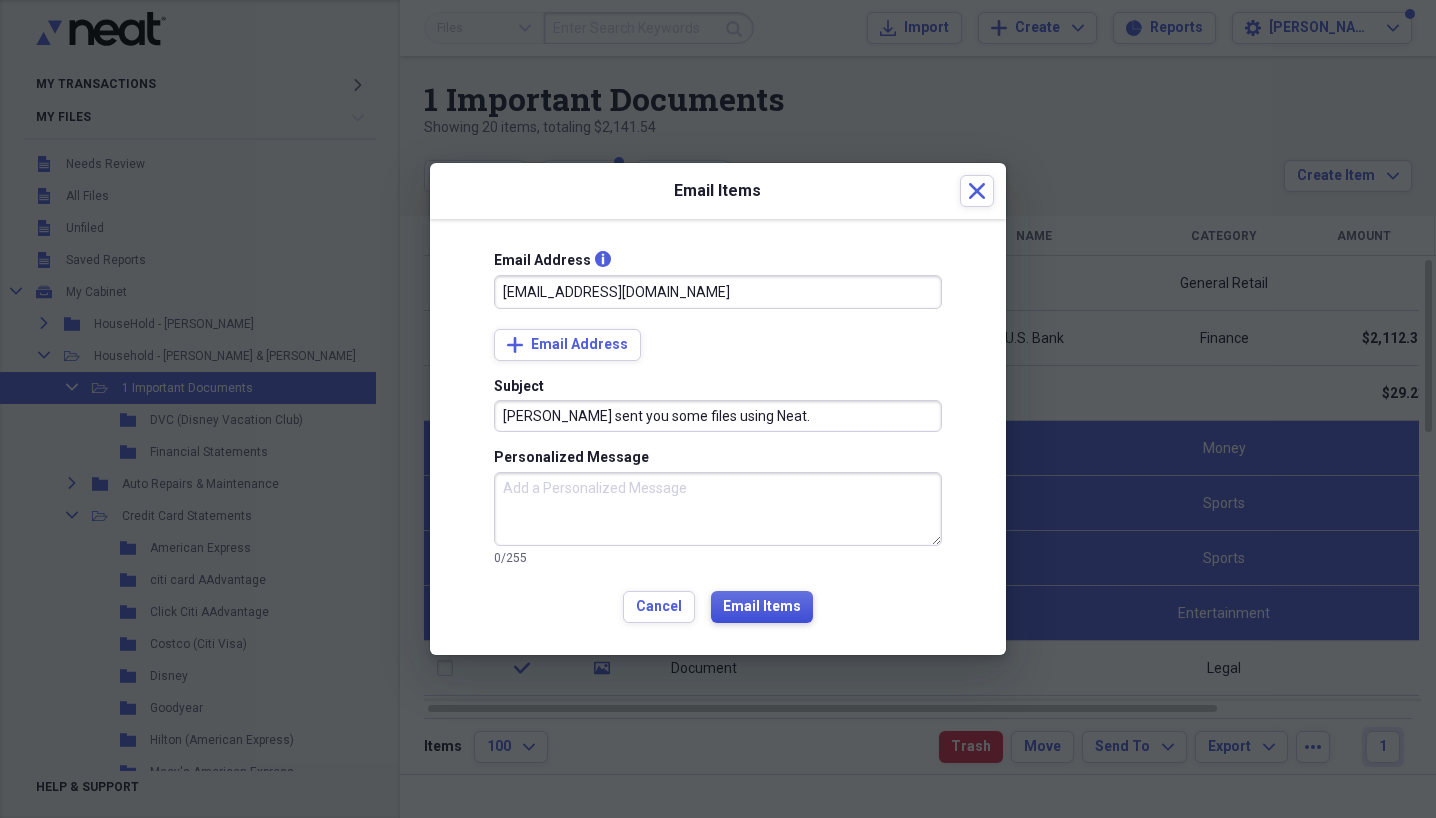 click on "Email Items" at bounding box center [762, 607] 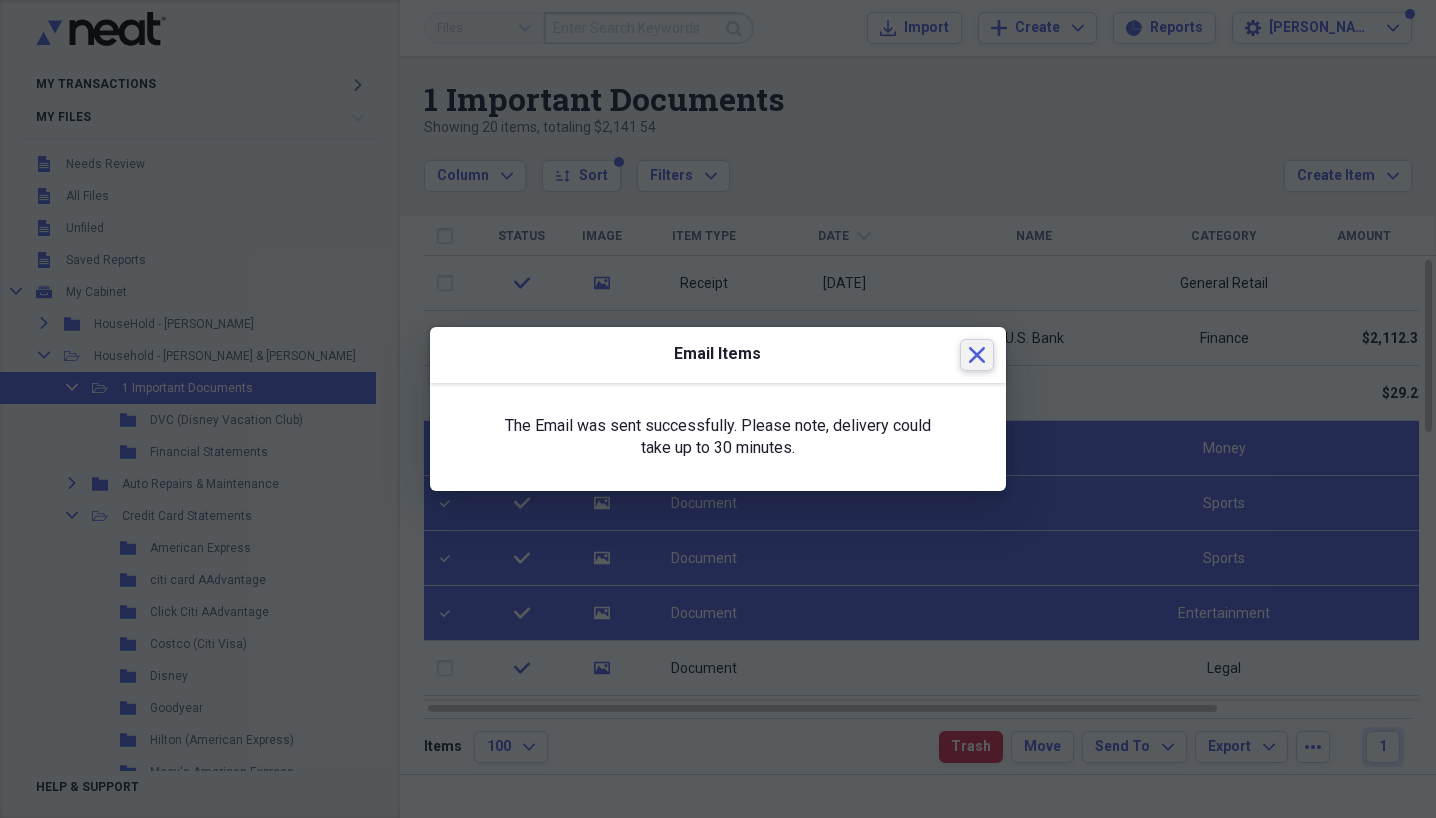 click on "Close" 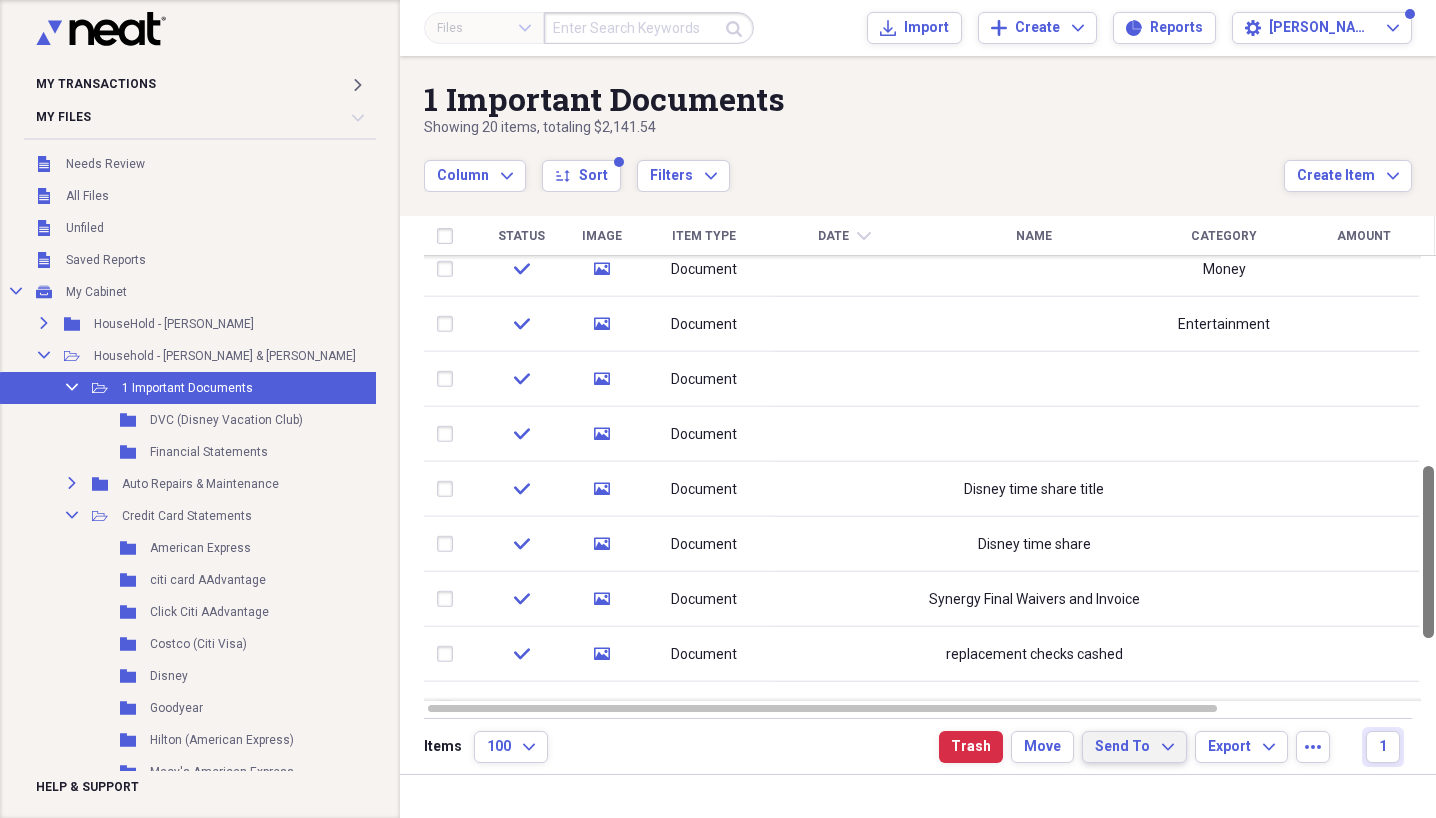 drag, startPoint x: 1431, startPoint y: 336, endPoint x: 1469, endPoint y: 542, distance: 209.47554 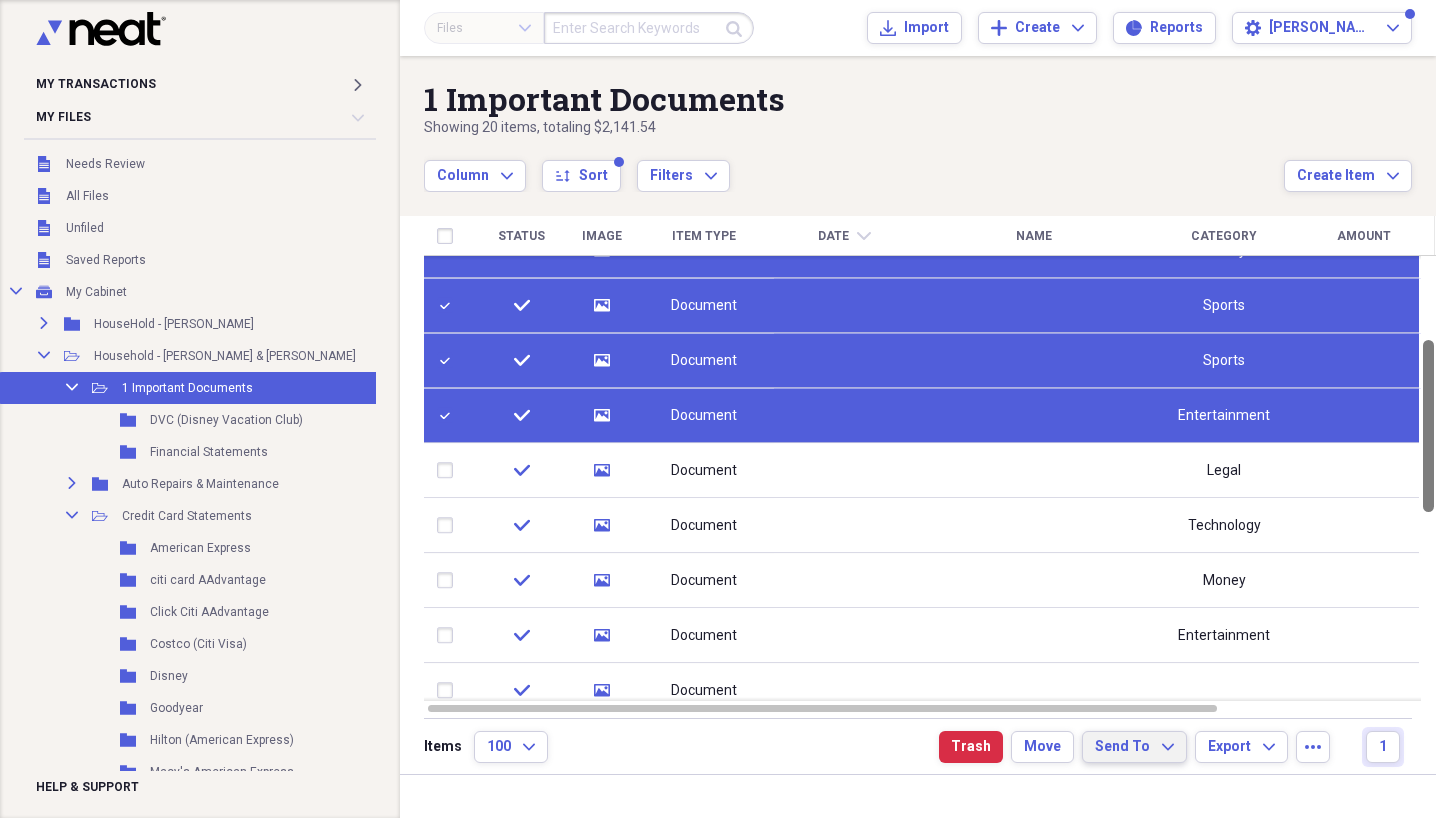 drag, startPoint x: 1429, startPoint y: 504, endPoint x: 1447, endPoint y: 380, distance: 125.299644 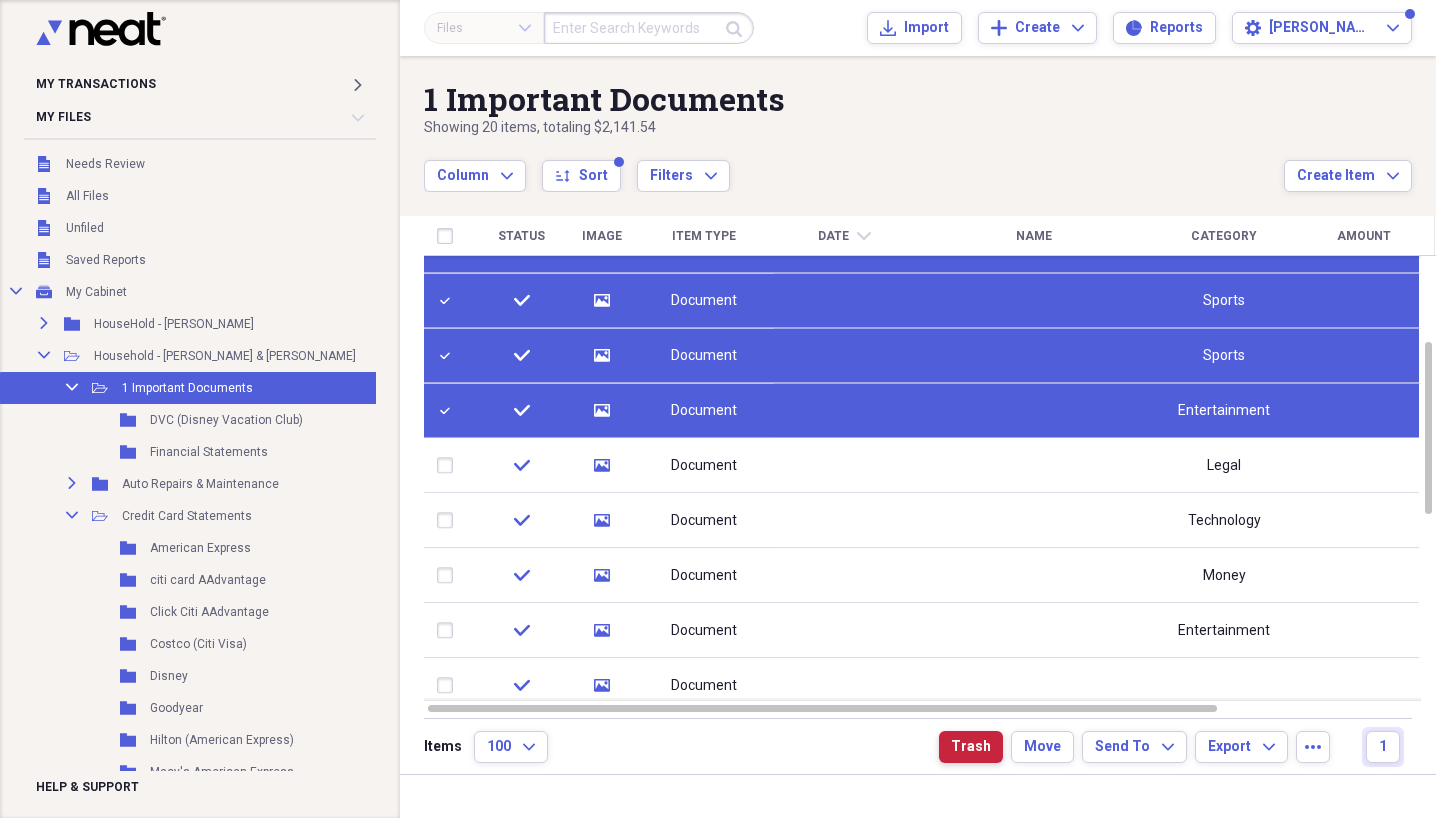 click on "Trash" at bounding box center (971, 747) 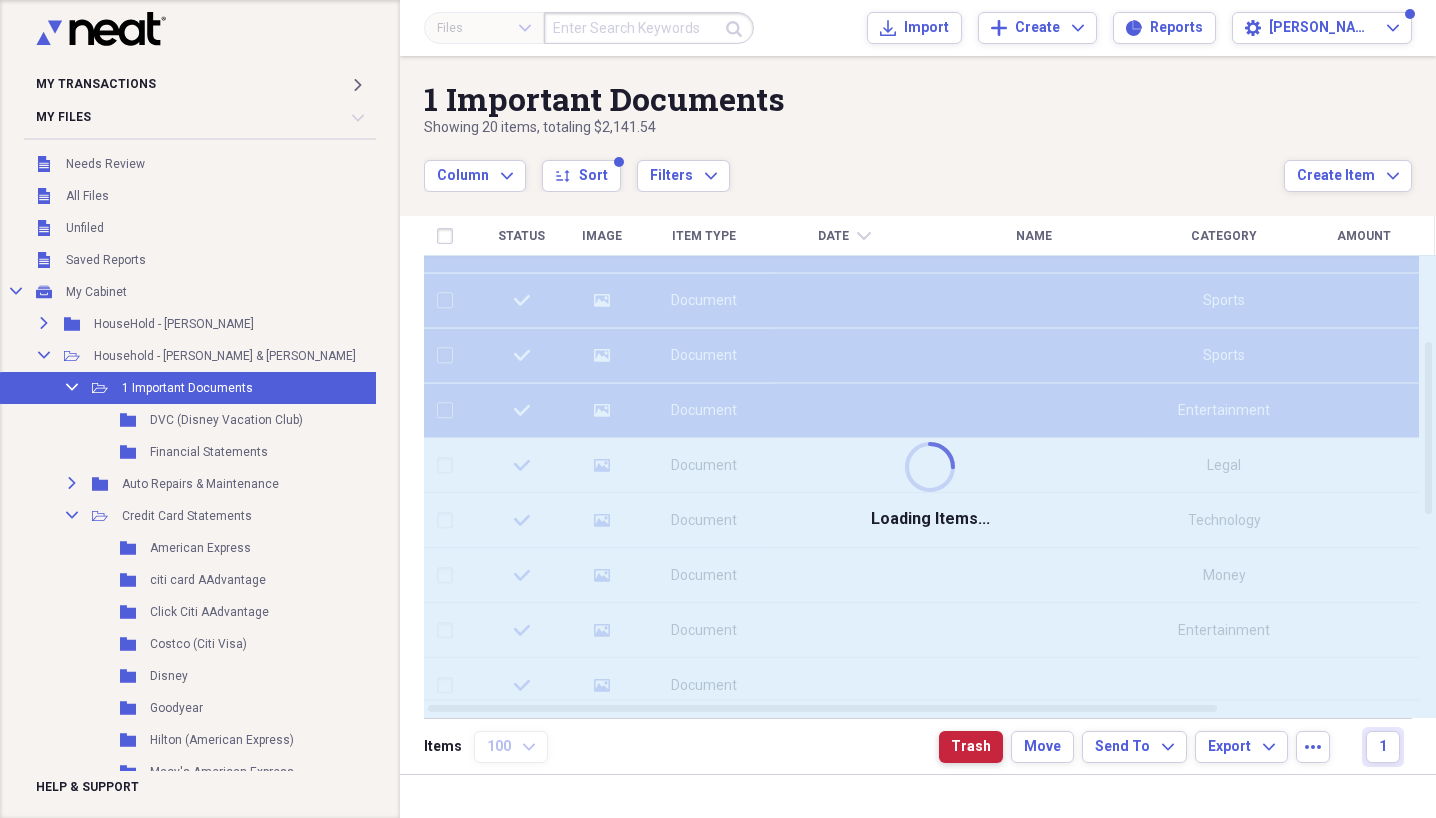 checkbox on "false" 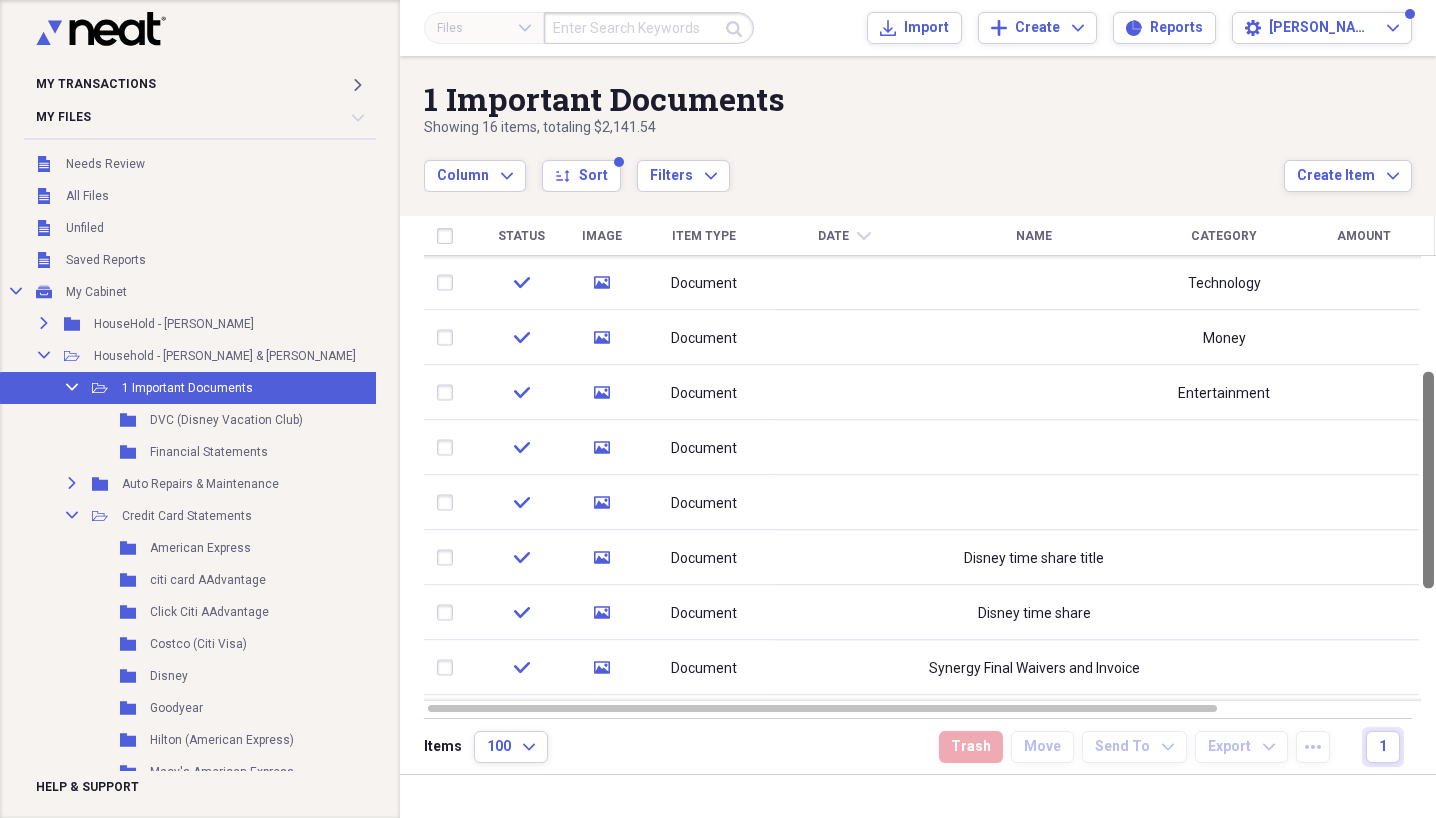 drag, startPoint x: 1428, startPoint y: 438, endPoint x: 1442, endPoint y: 447, distance: 16.643316 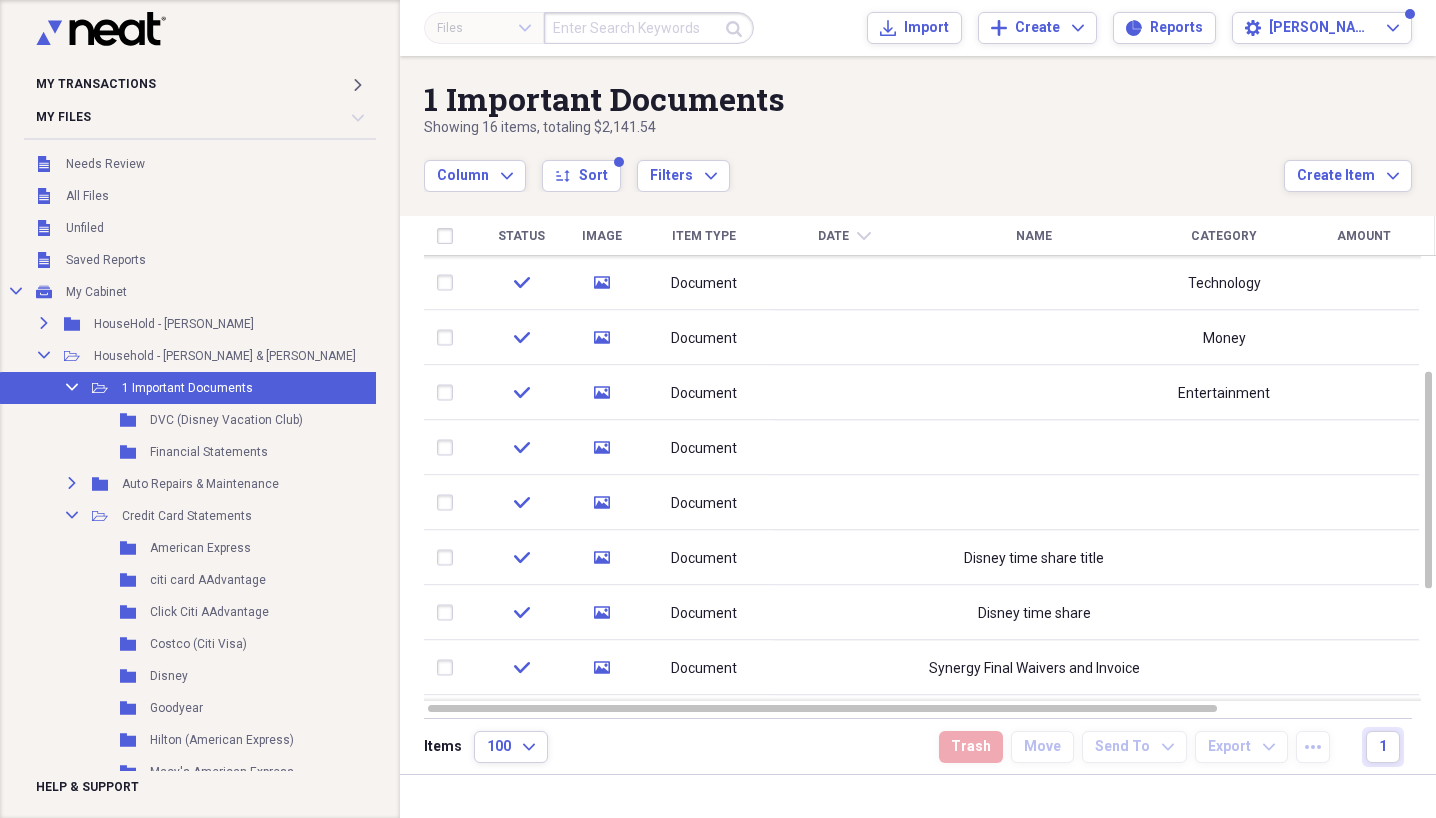 click on "Showing 16 items , totaling $2,141.54" at bounding box center (854, 128) 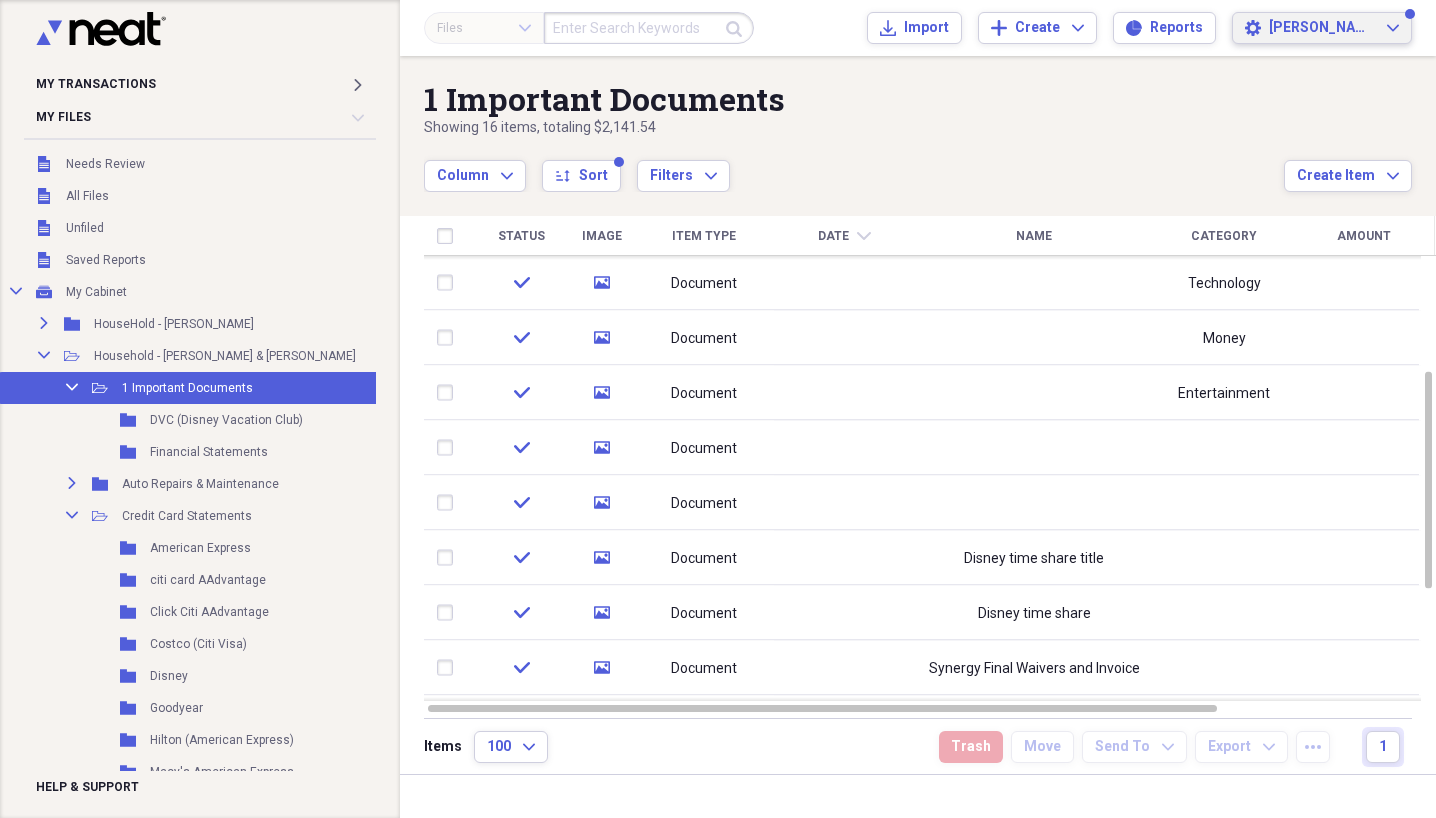 click on "[PERSON_NAME]" at bounding box center (1322, 28) 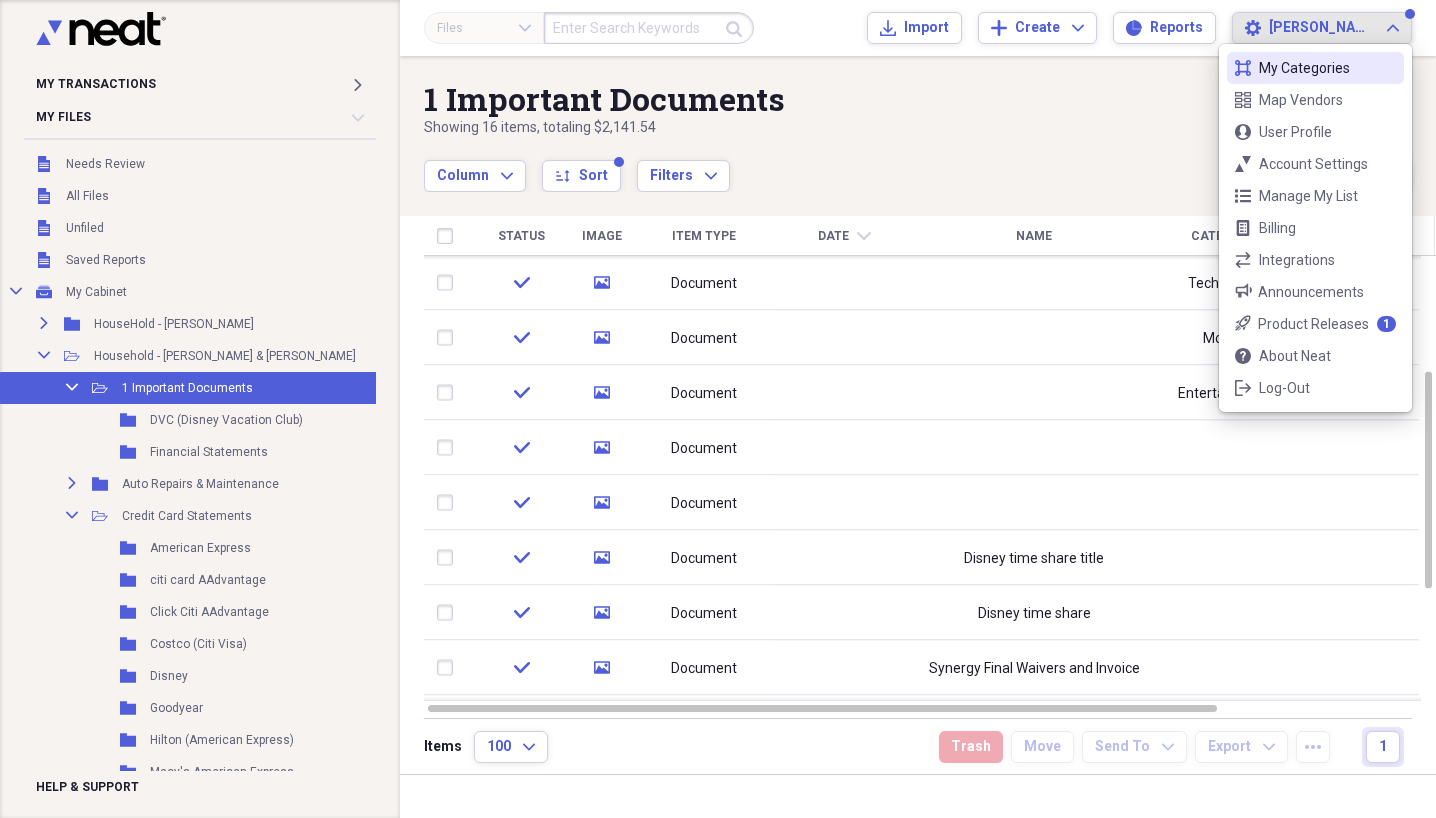 click on "Showing 16 items , totaling $2,141.54" at bounding box center [854, 128] 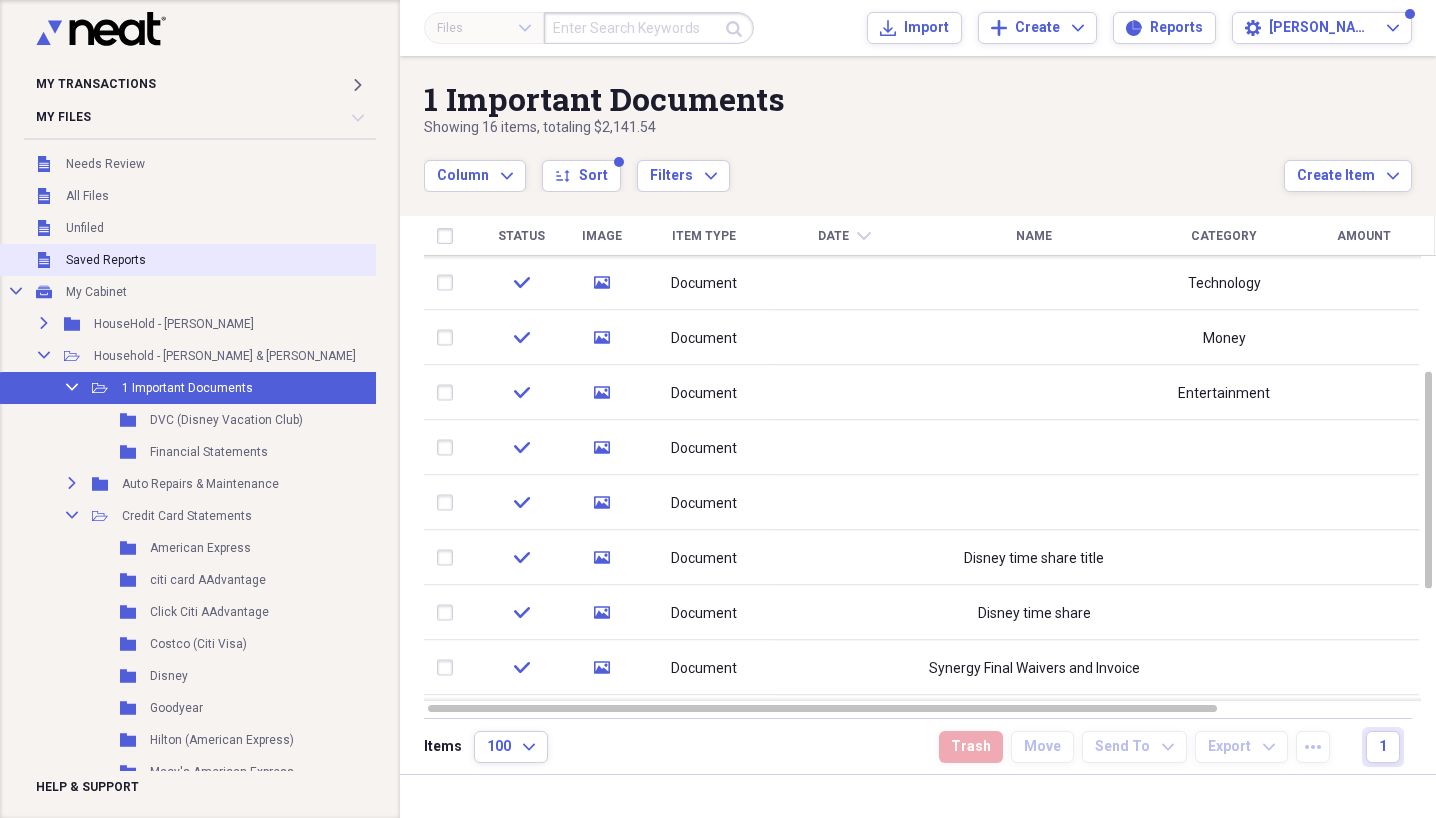 click on "Unfiled Saved Reports" at bounding box center [208, 260] 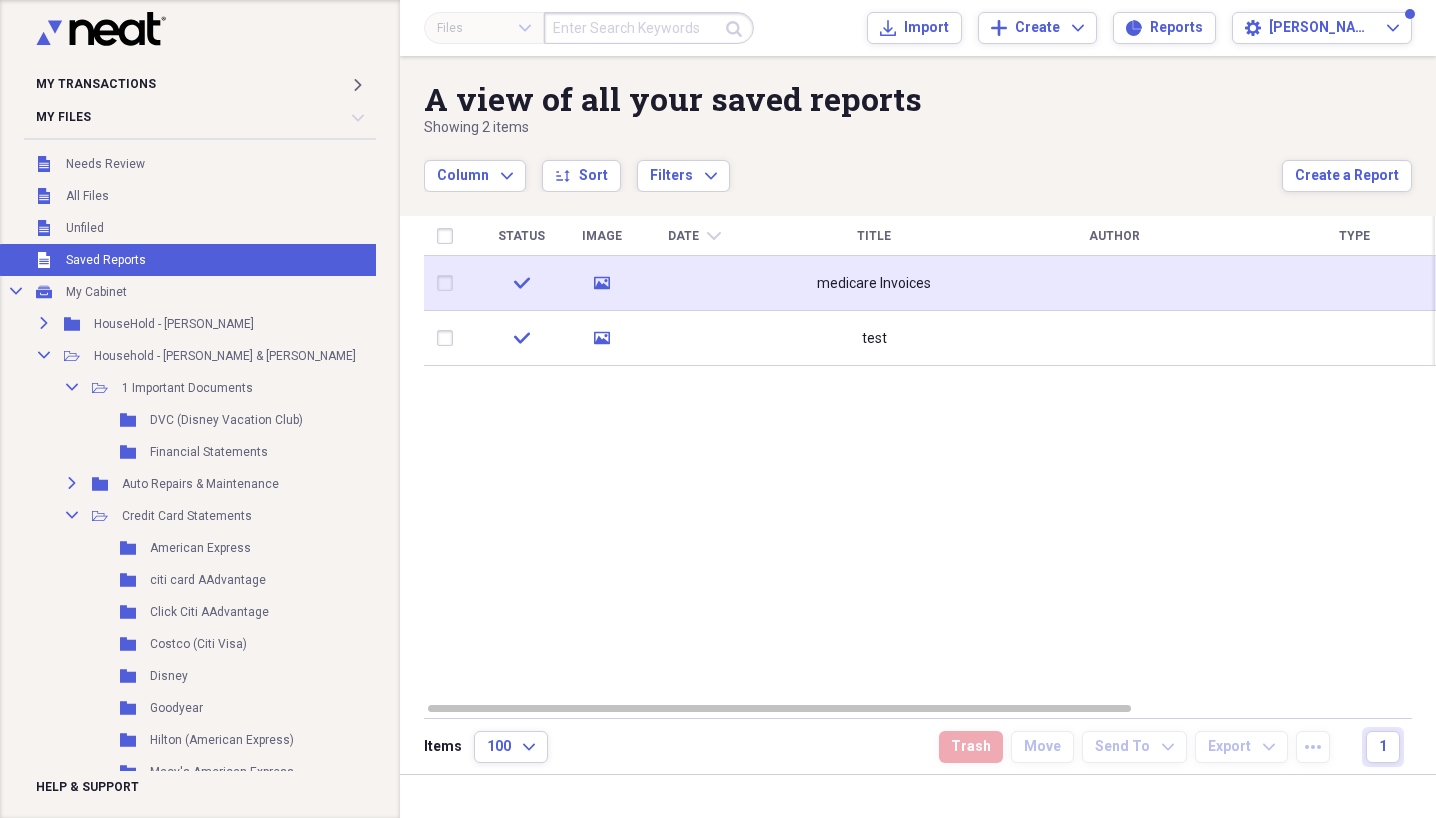 click on "medicare Invoices" at bounding box center [874, 284] 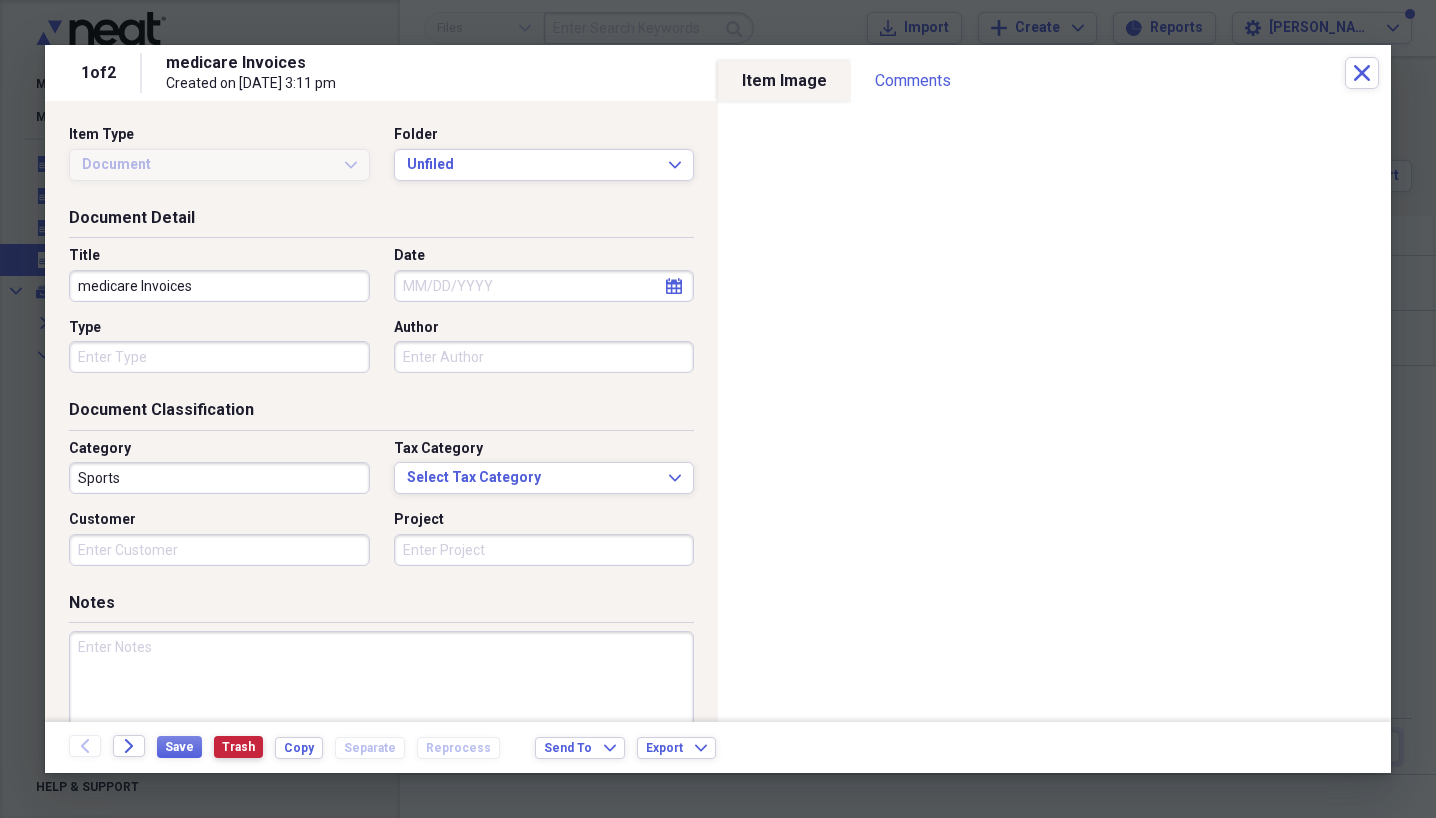 click on "Trash" at bounding box center (238, 747) 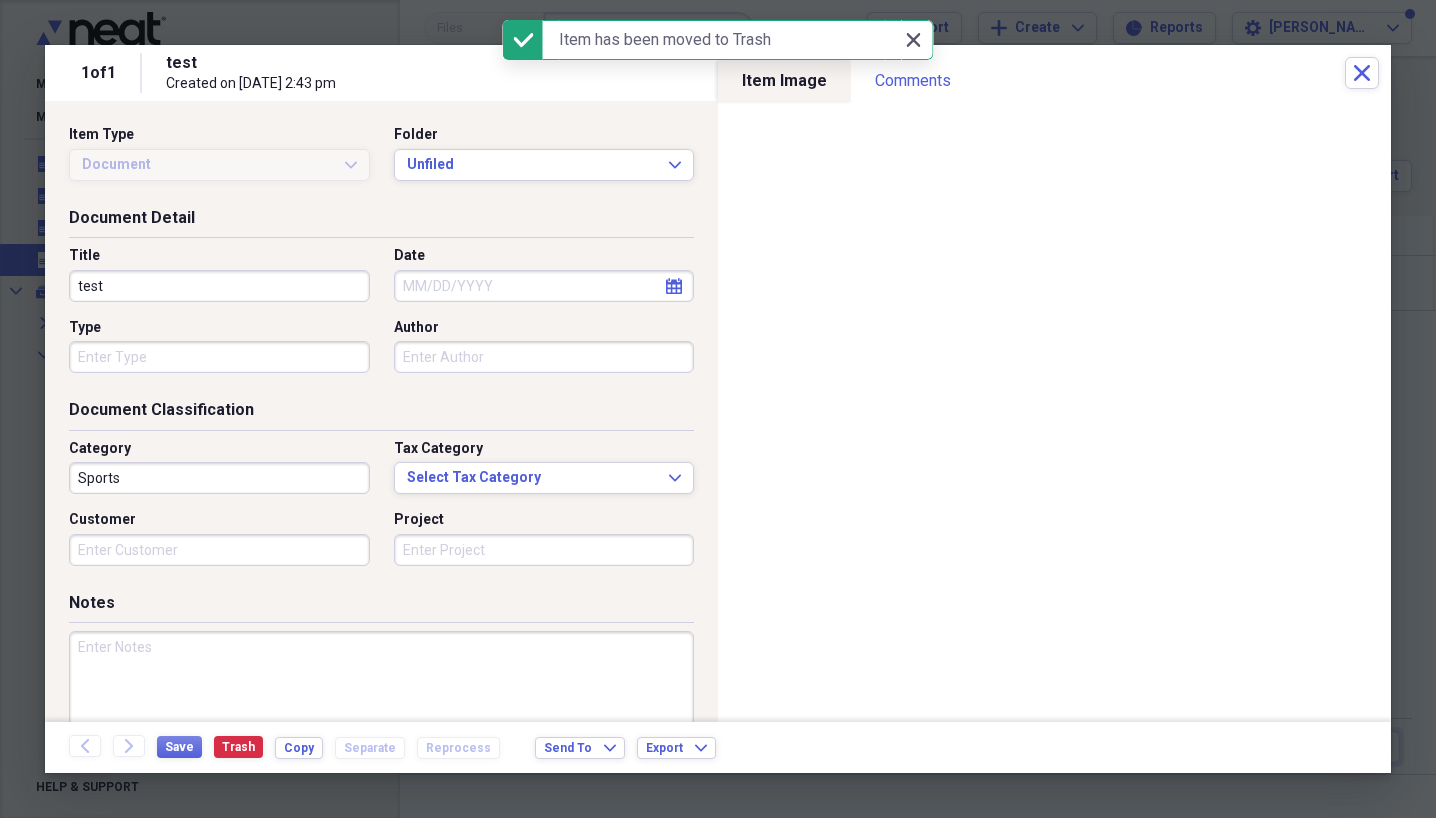 click on "Close" 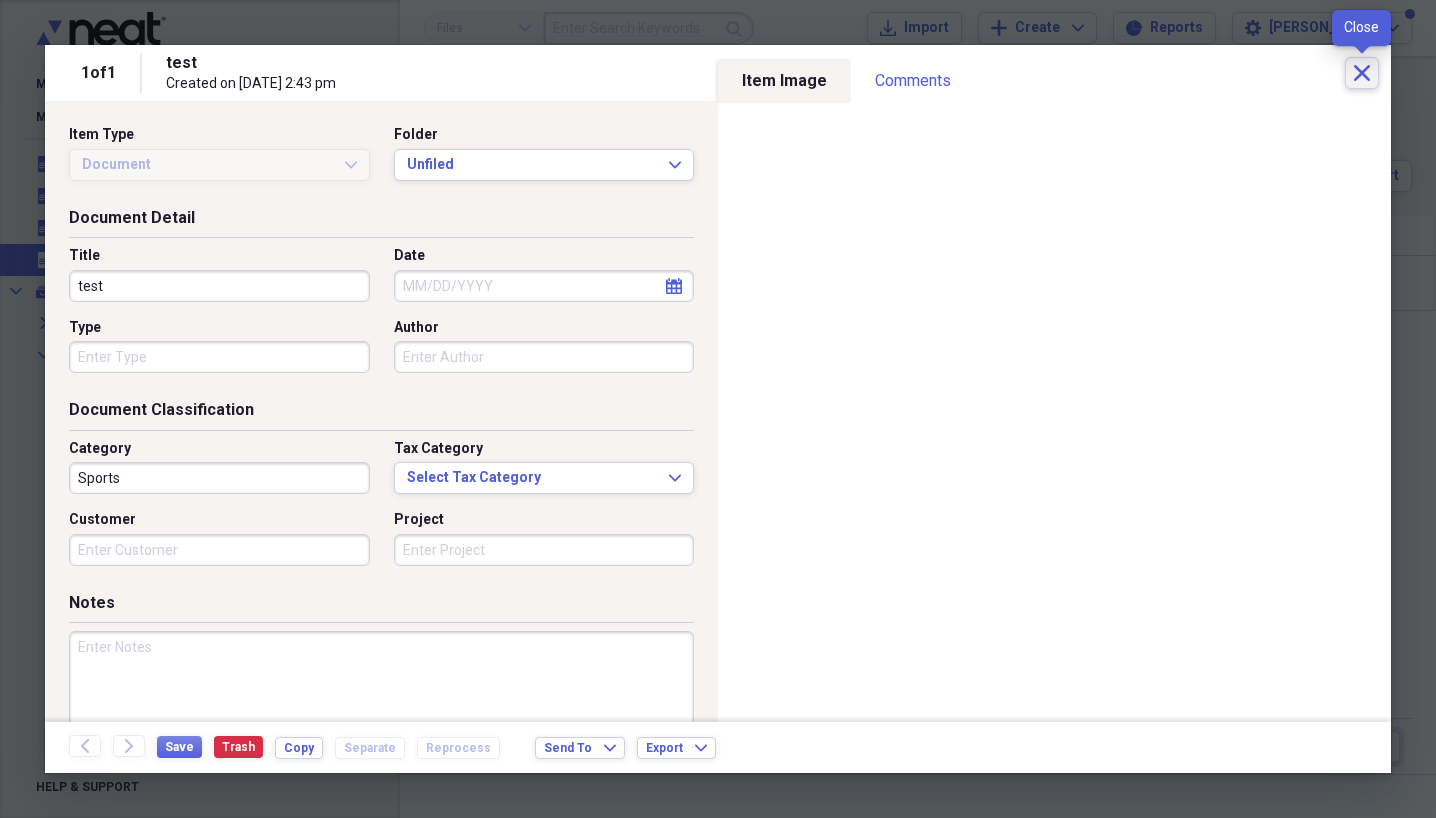 click 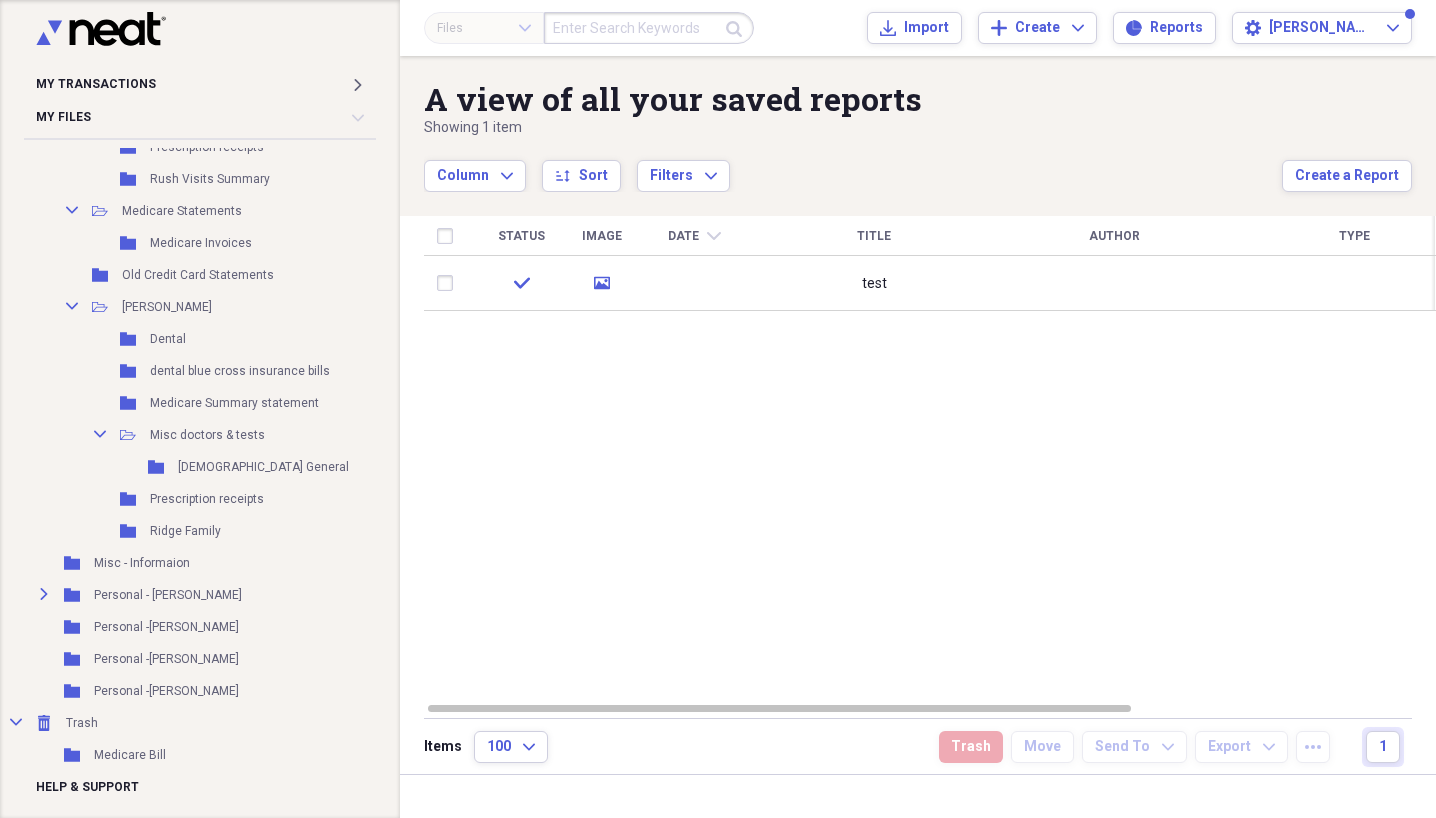 scroll, scrollTop: 1632, scrollLeft: 0, axis: vertical 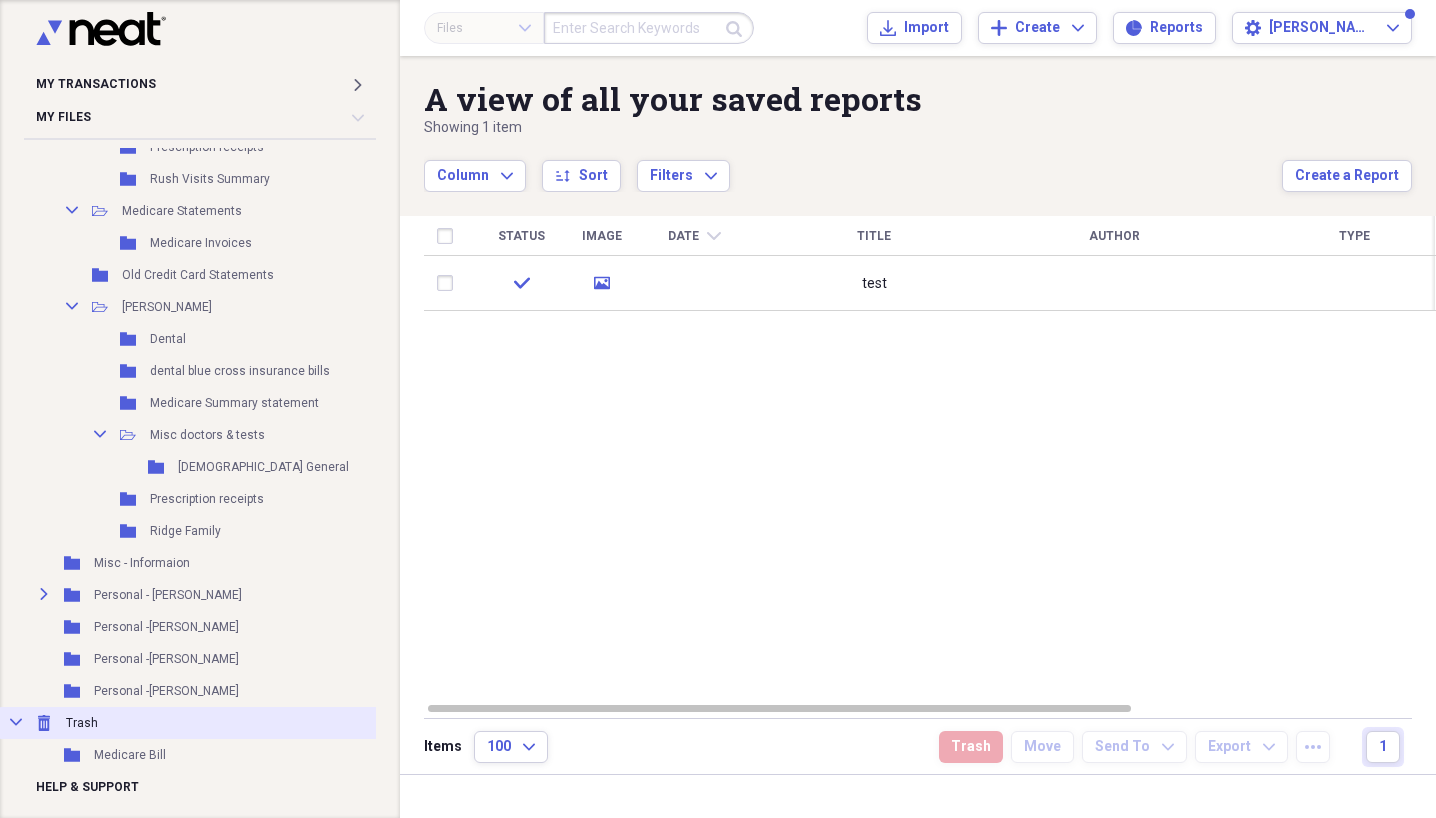 click on "Trash" at bounding box center [82, 723] 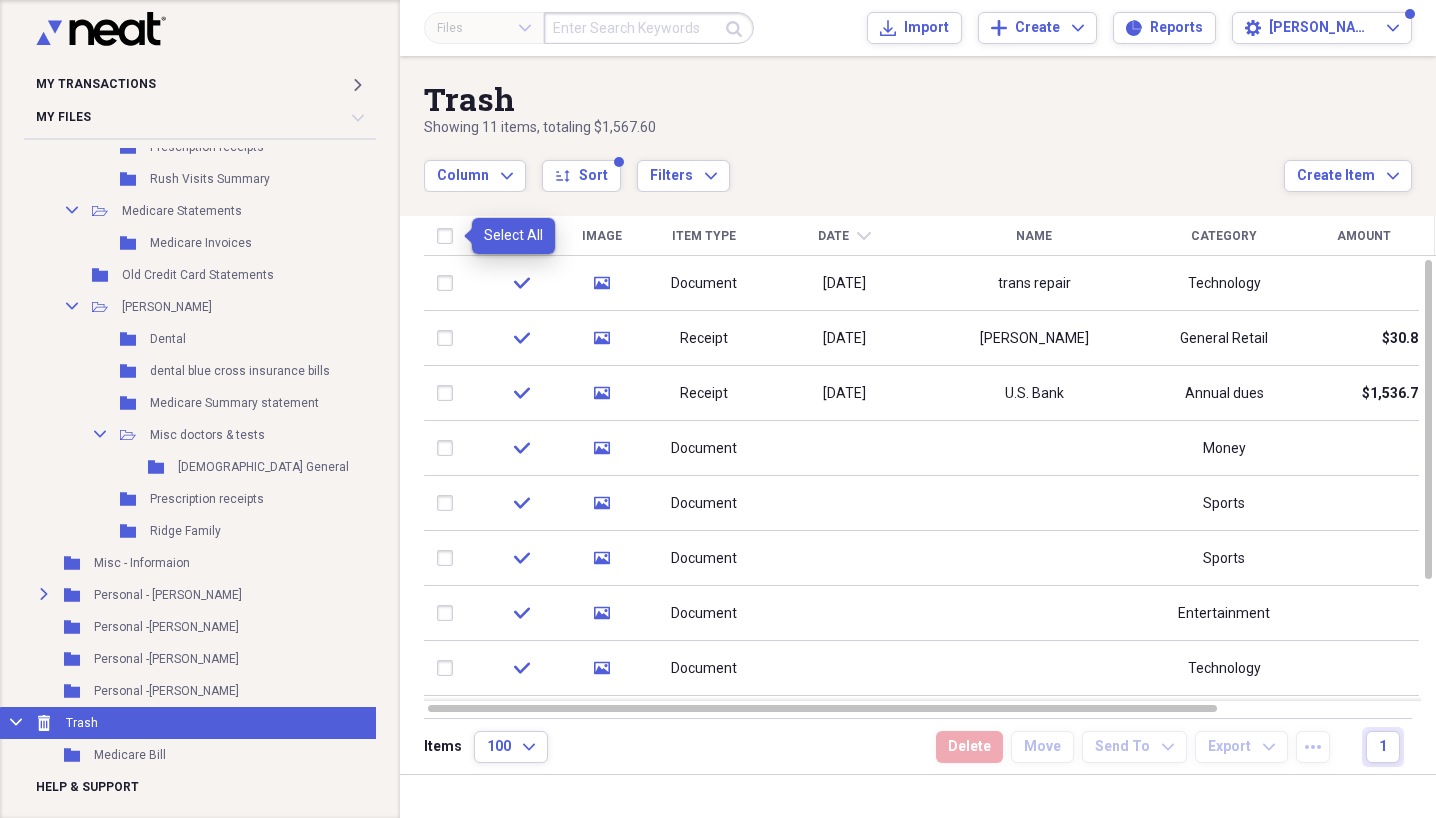 click at bounding box center (449, 236) 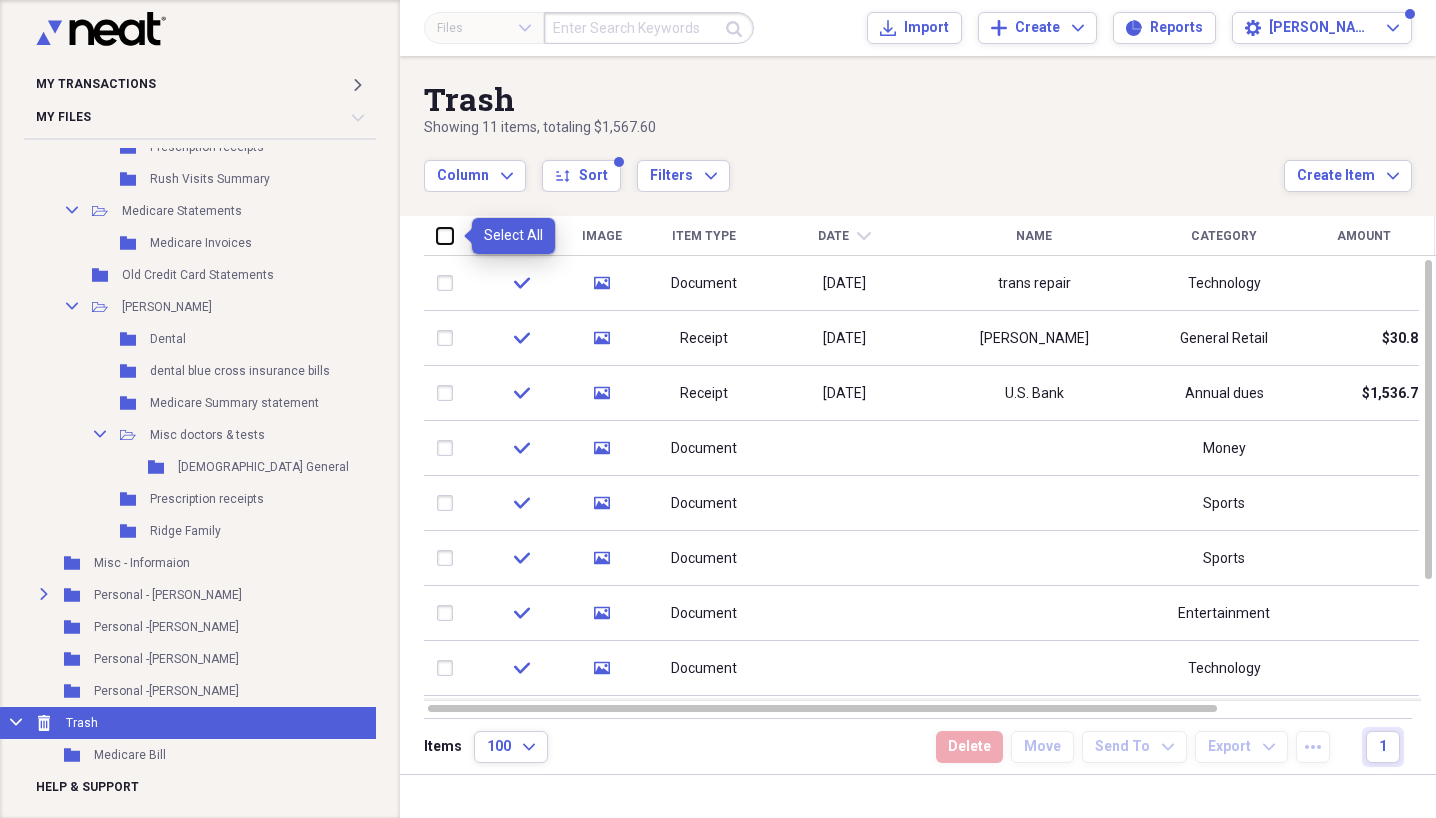 click at bounding box center [437, 235] 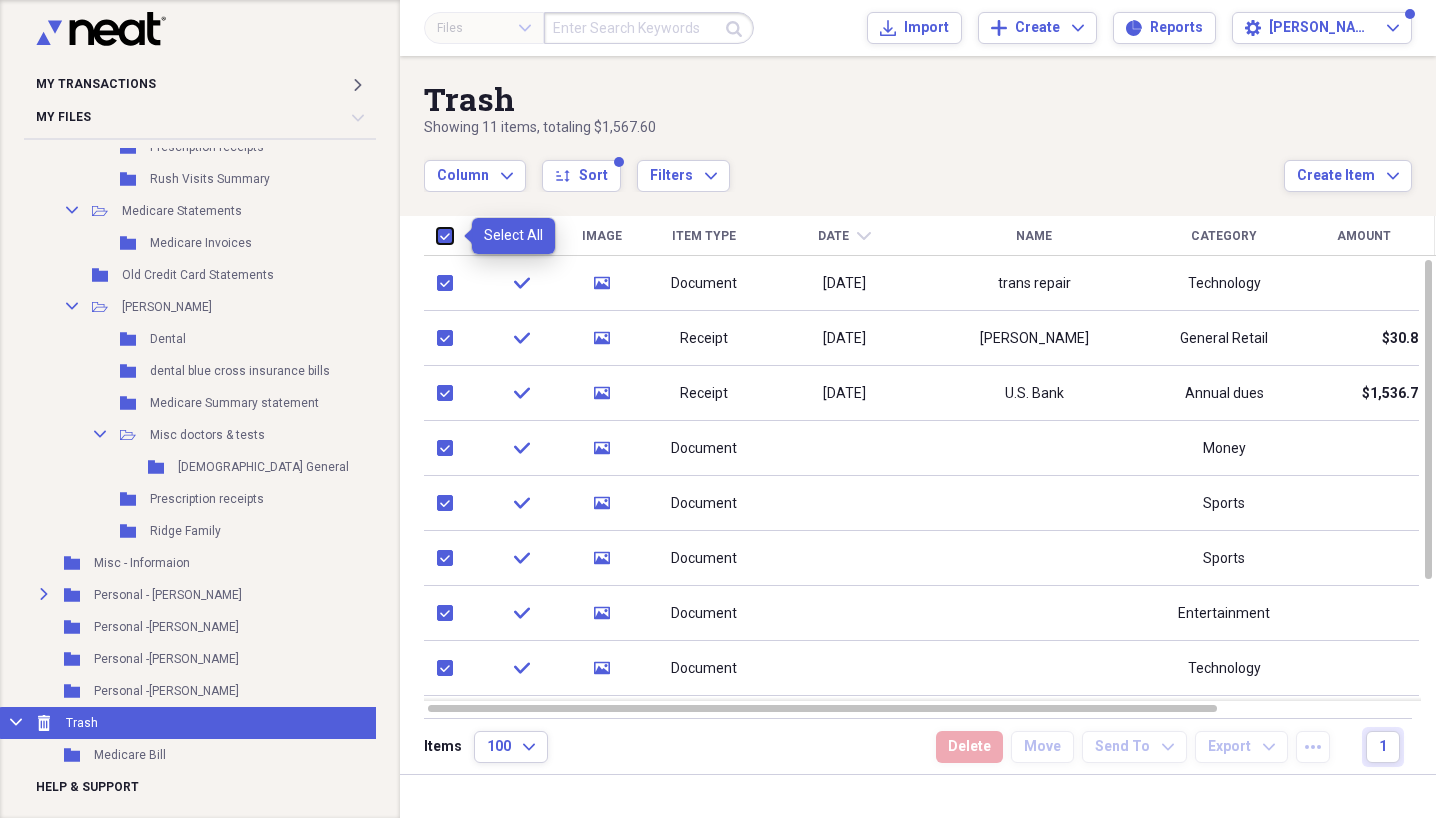 checkbox on "true" 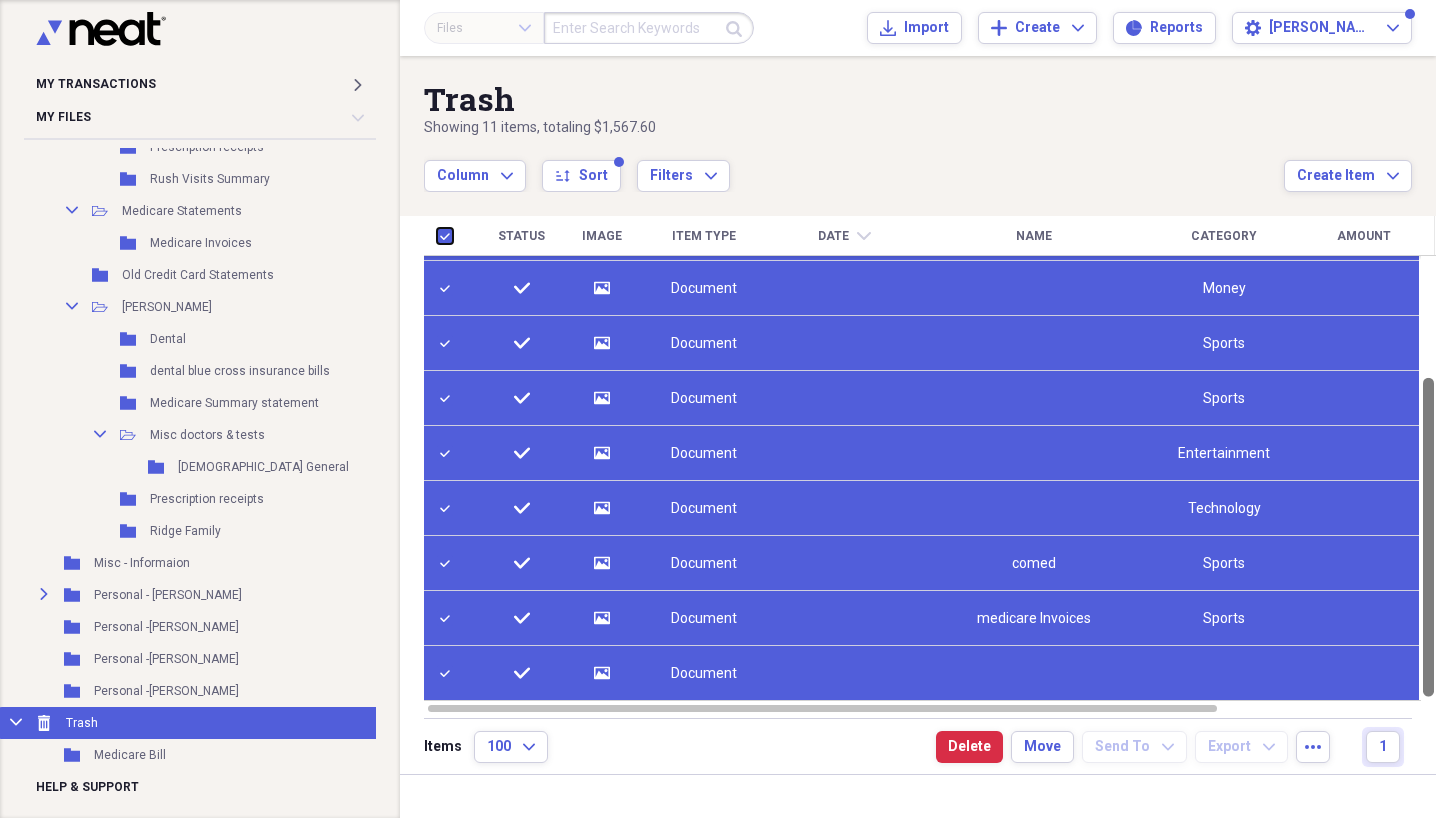 drag, startPoint x: 1432, startPoint y: 312, endPoint x: 1468, endPoint y: 495, distance: 186.50737 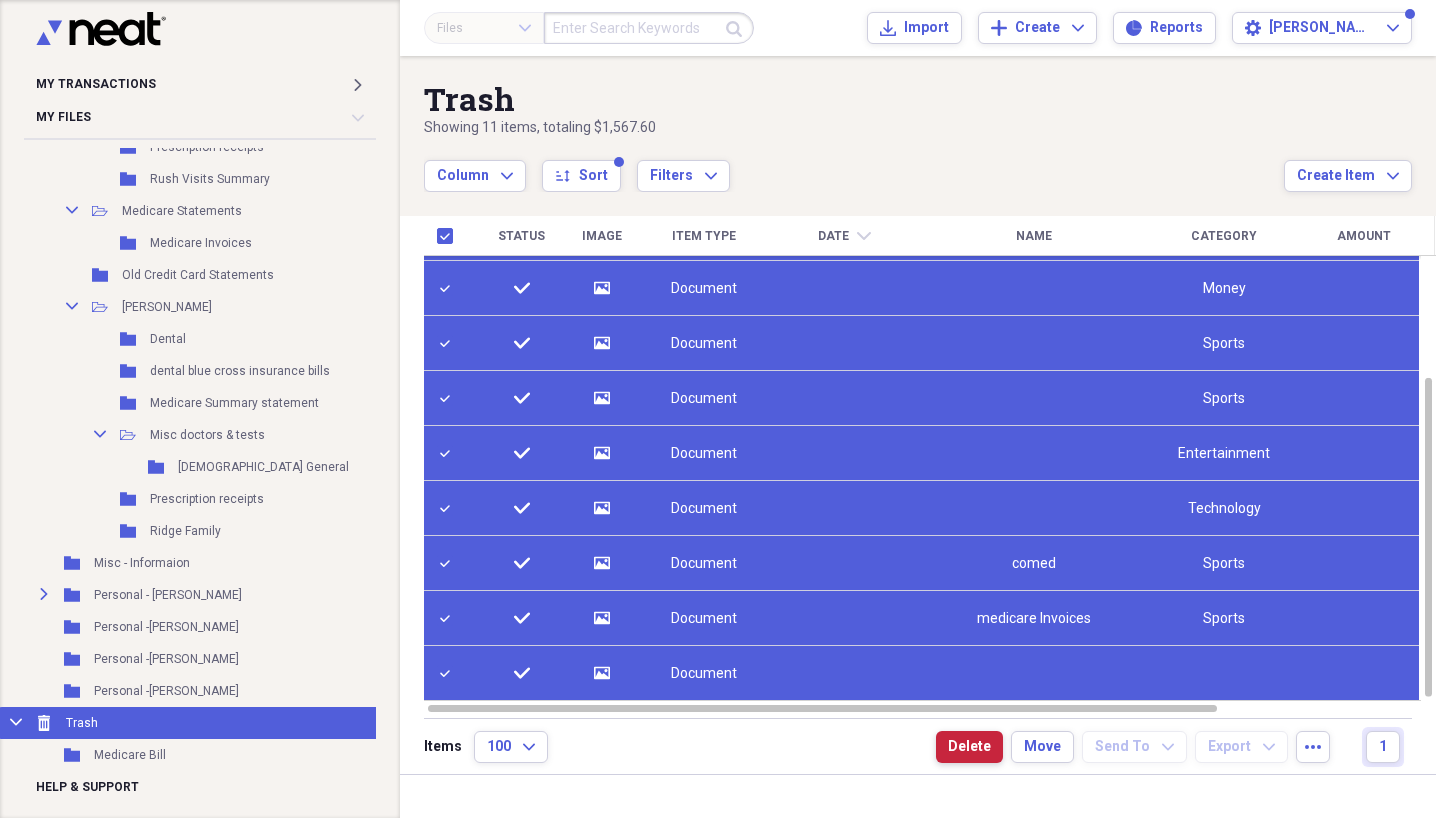 click on "Delete" at bounding box center (969, 747) 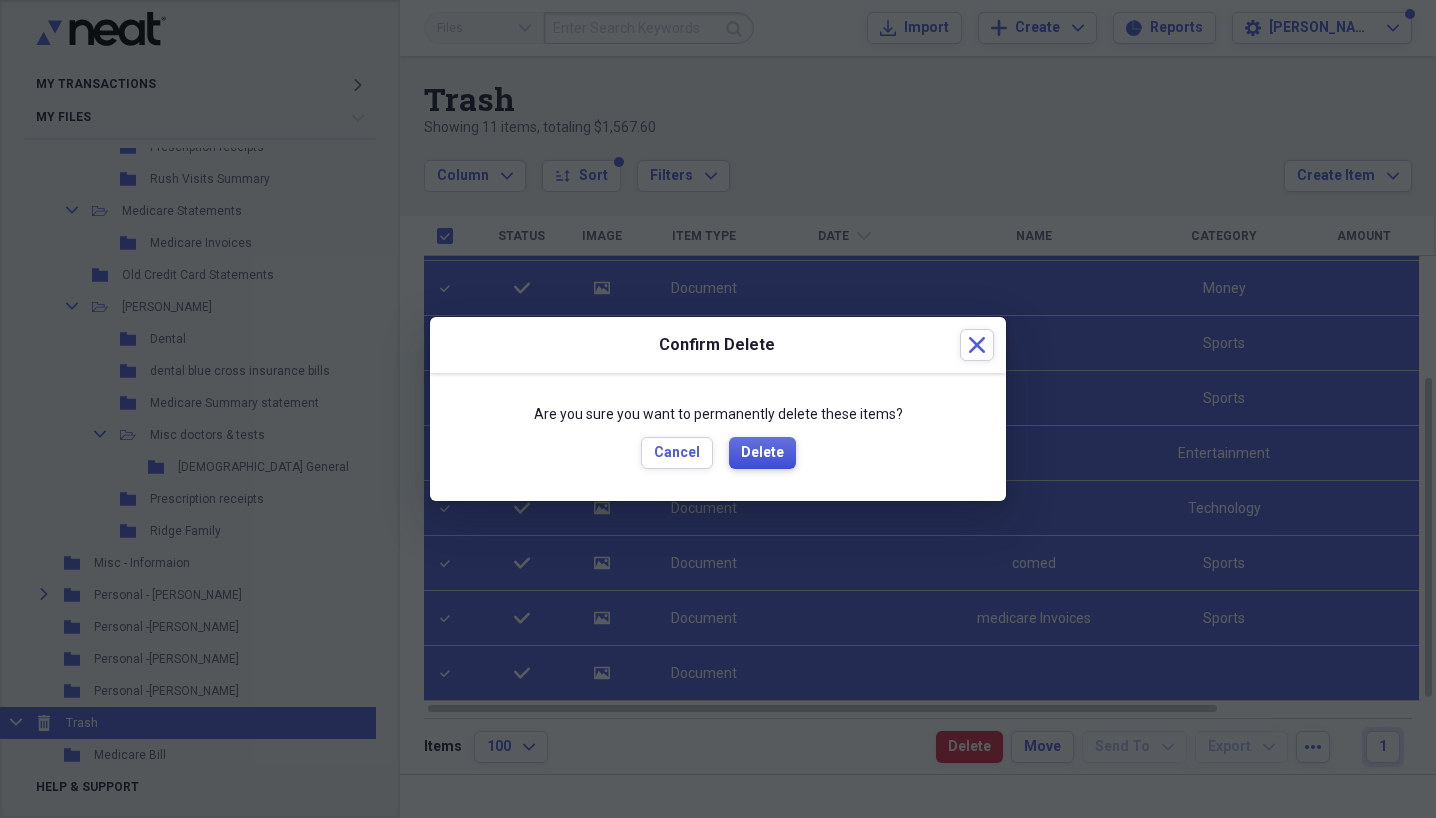 click on "Delete" at bounding box center (762, 453) 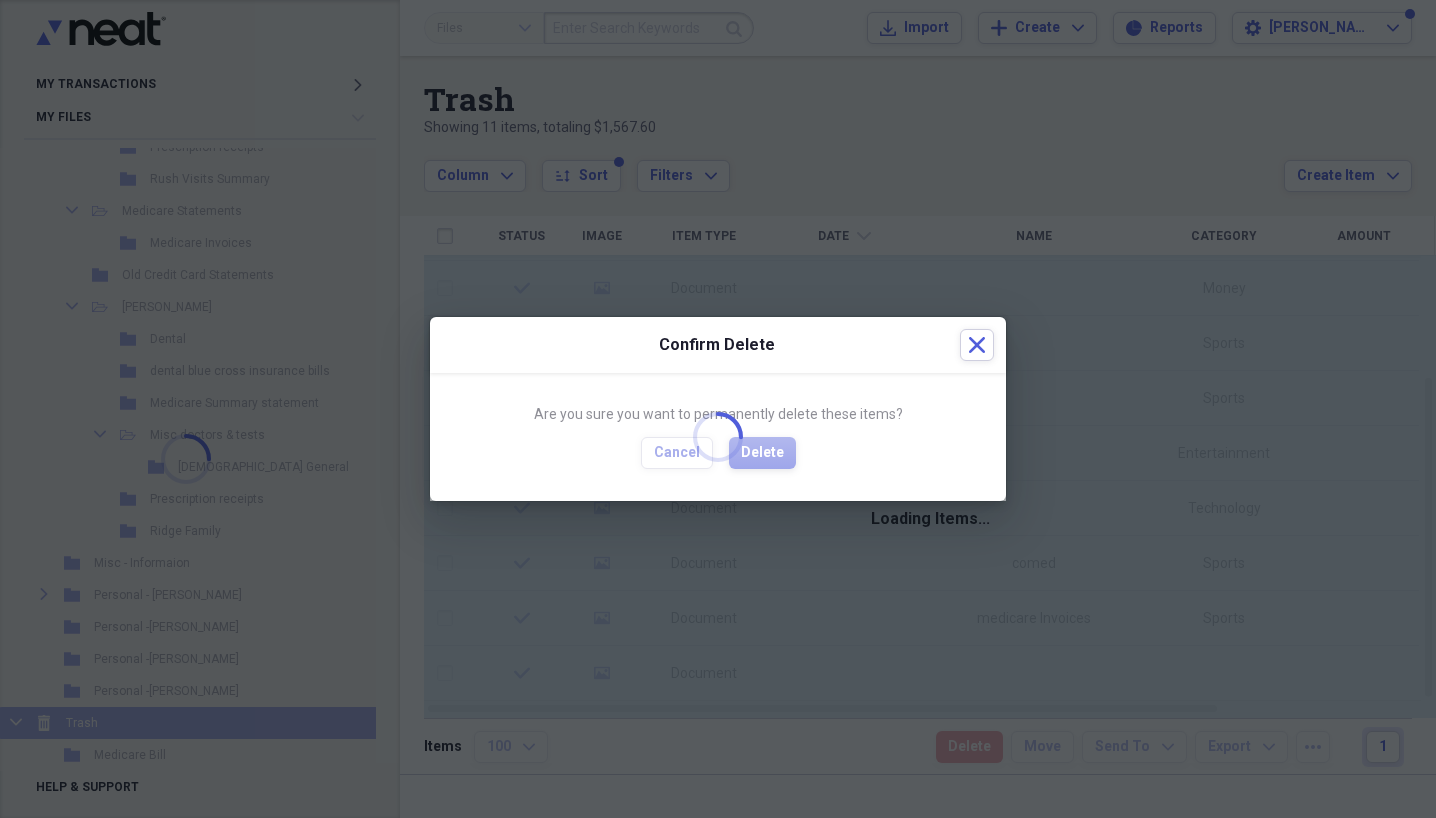 checkbox on "false" 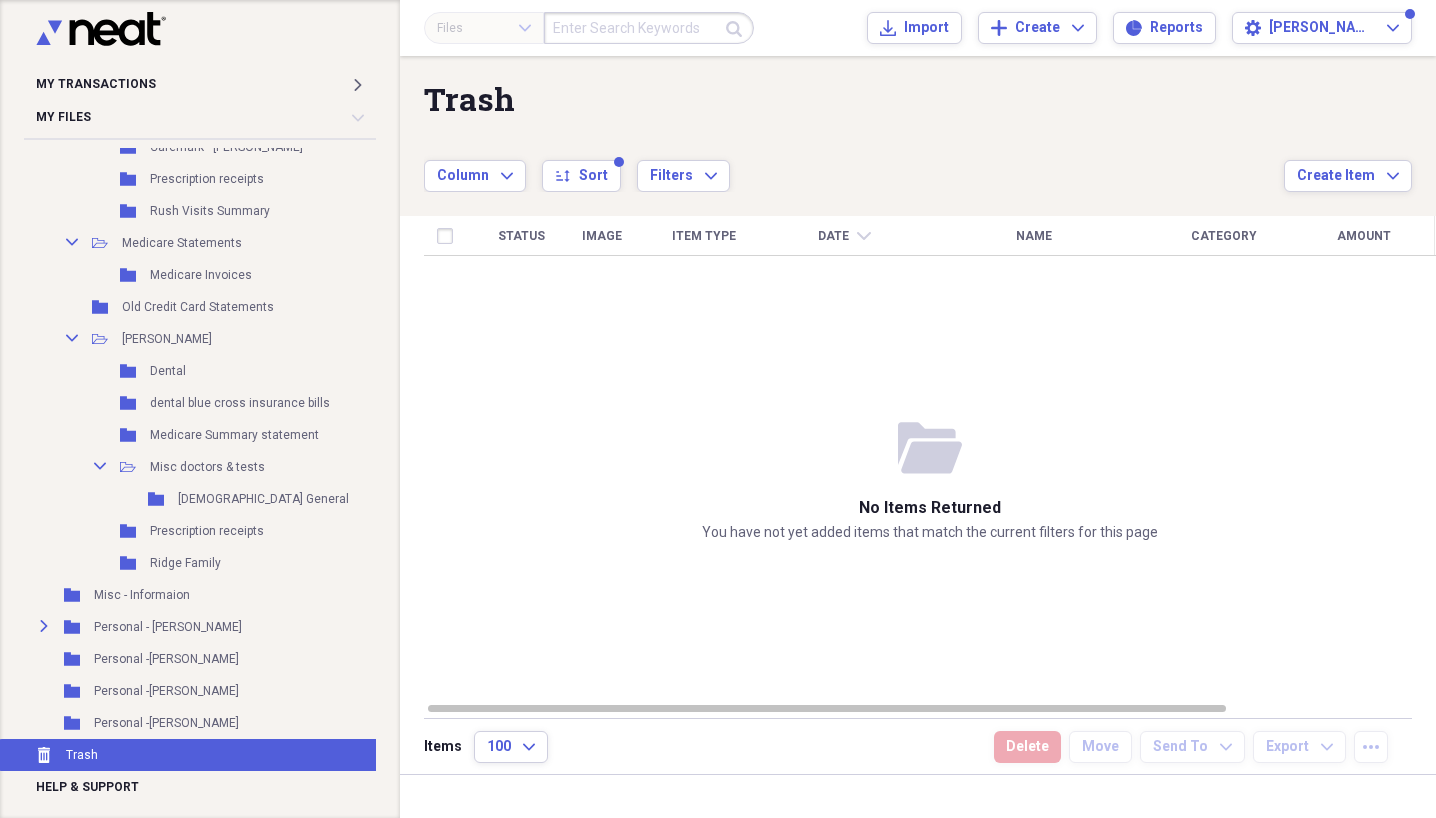 scroll, scrollTop: 1600, scrollLeft: 0, axis: vertical 